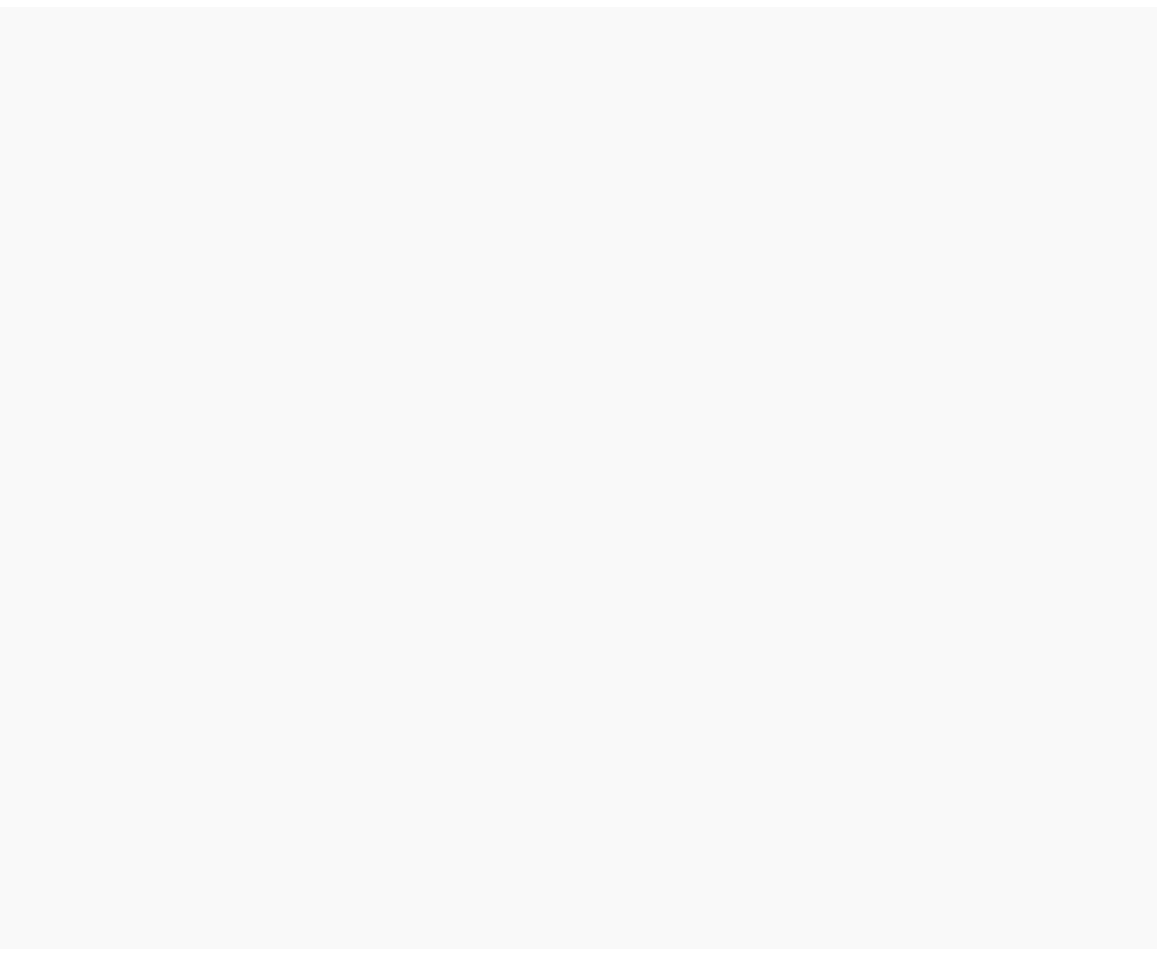 scroll, scrollTop: 0, scrollLeft: 0, axis: both 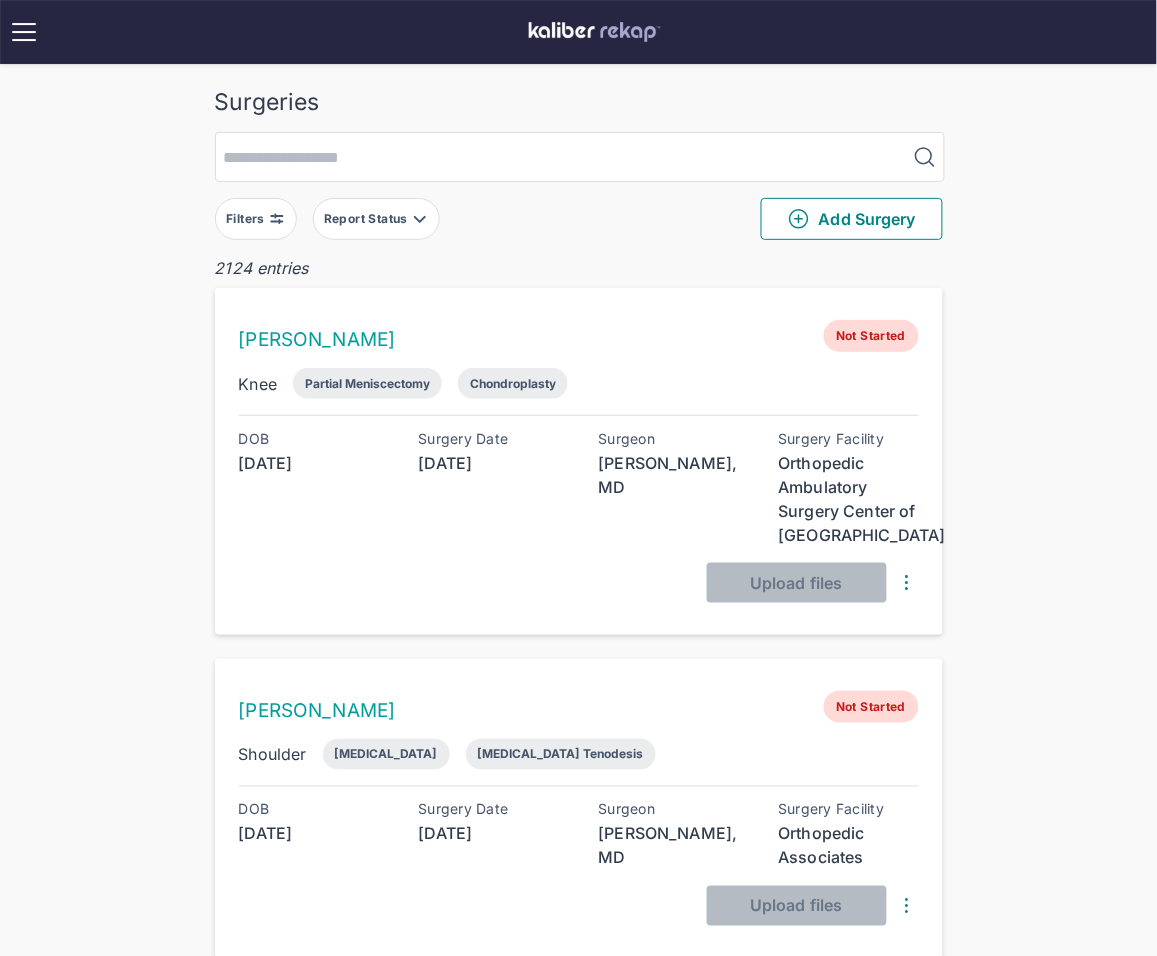 click on "Filters" at bounding box center [256, 219] 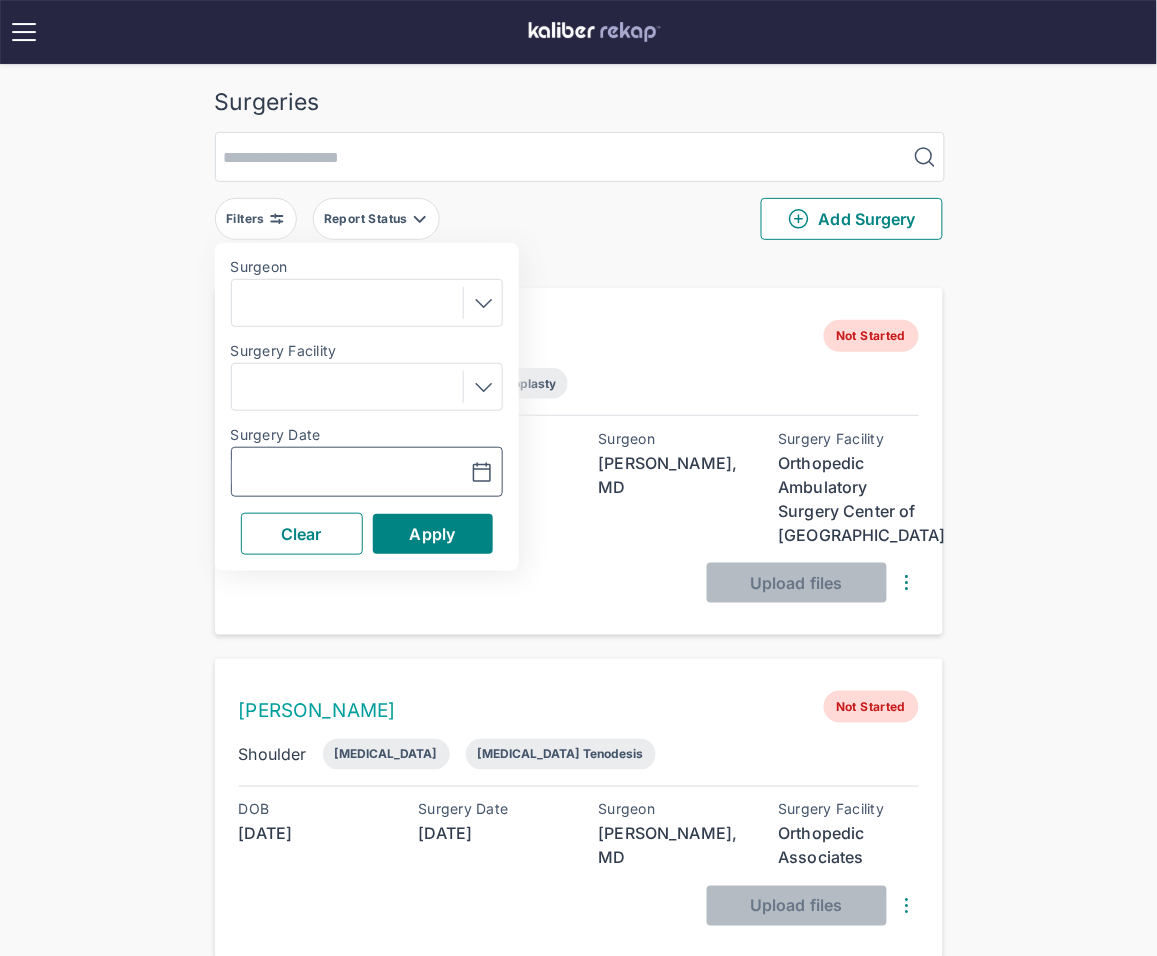 click at bounding box center [298, 472] 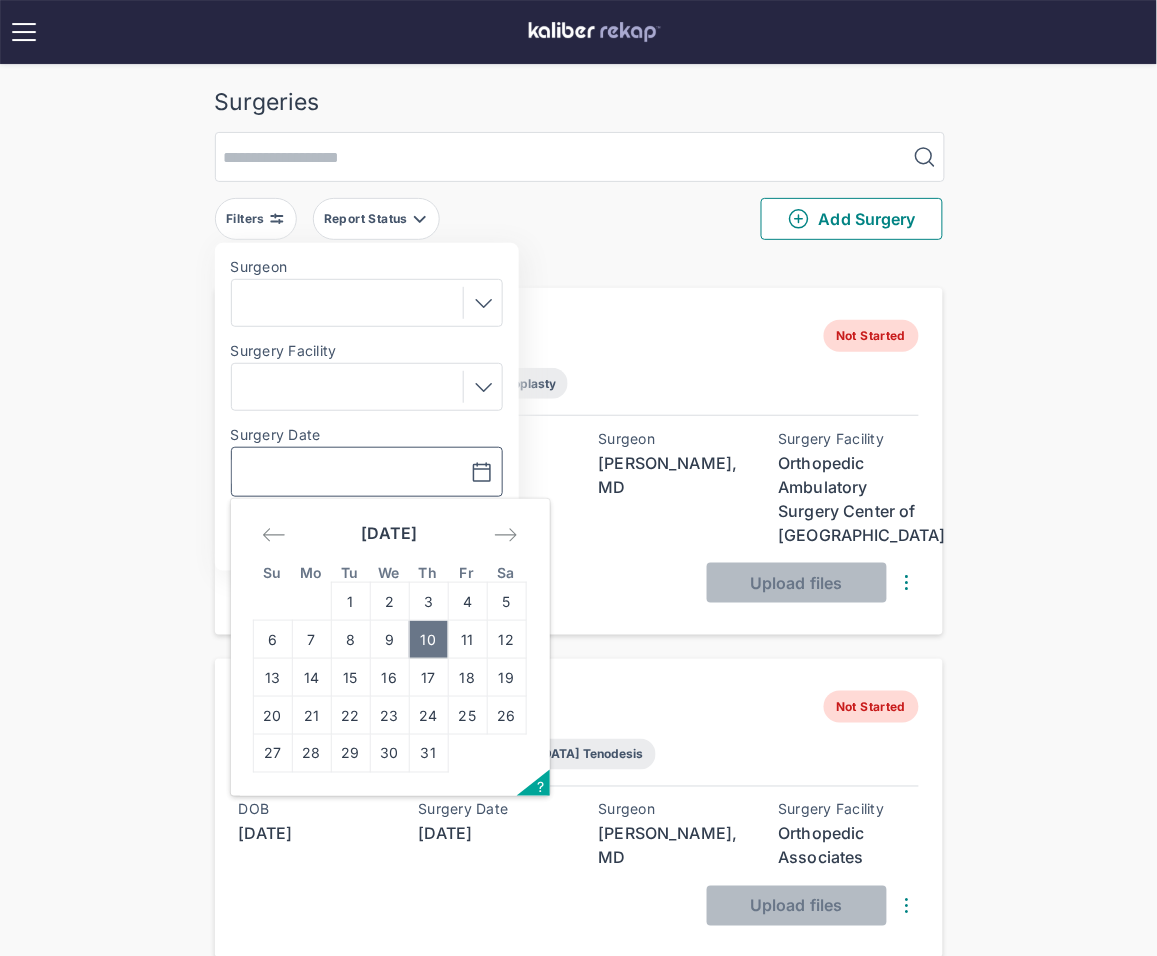 click on "10" at bounding box center [428, 640] 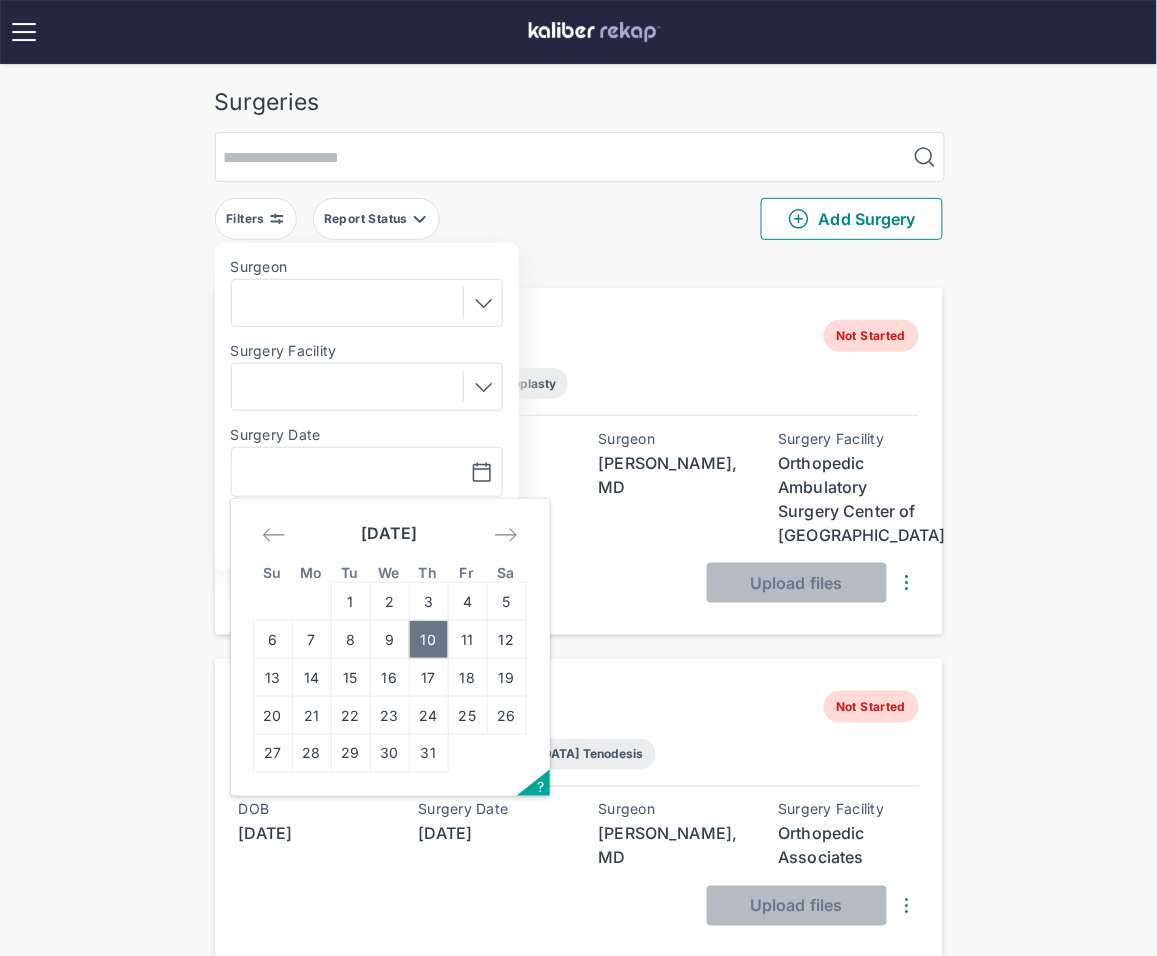 type on "**********" 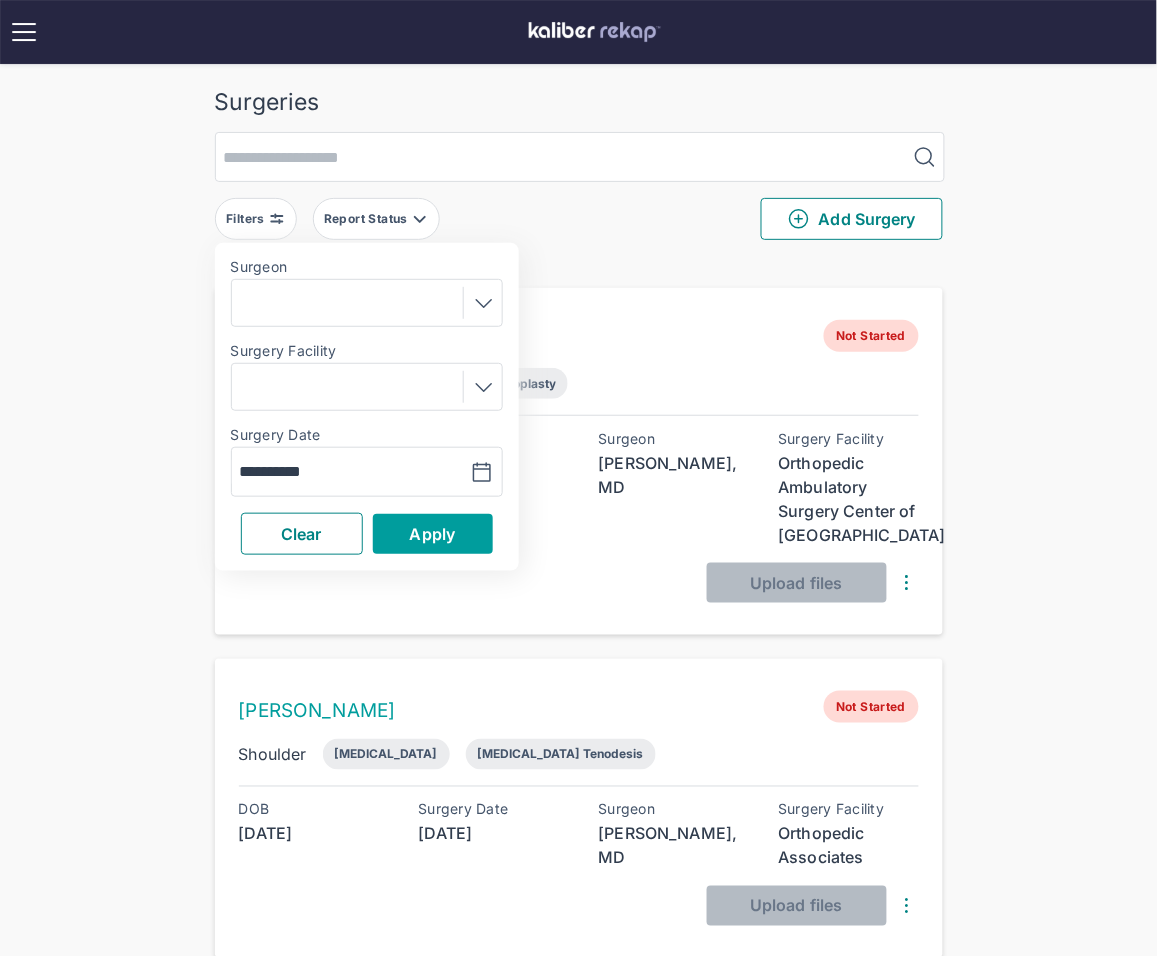 click on "Apply" at bounding box center [433, 534] 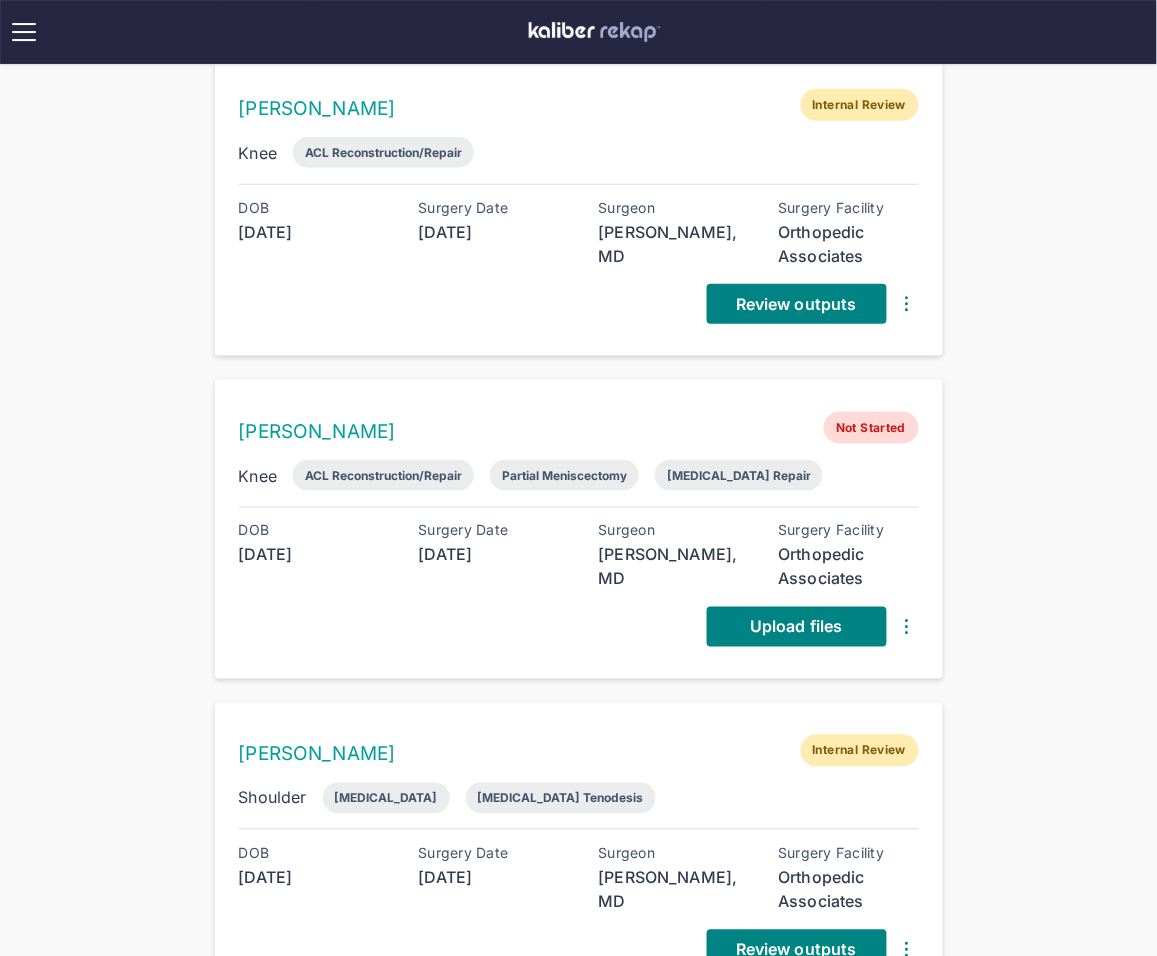 scroll, scrollTop: 204, scrollLeft: 0, axis: vertical 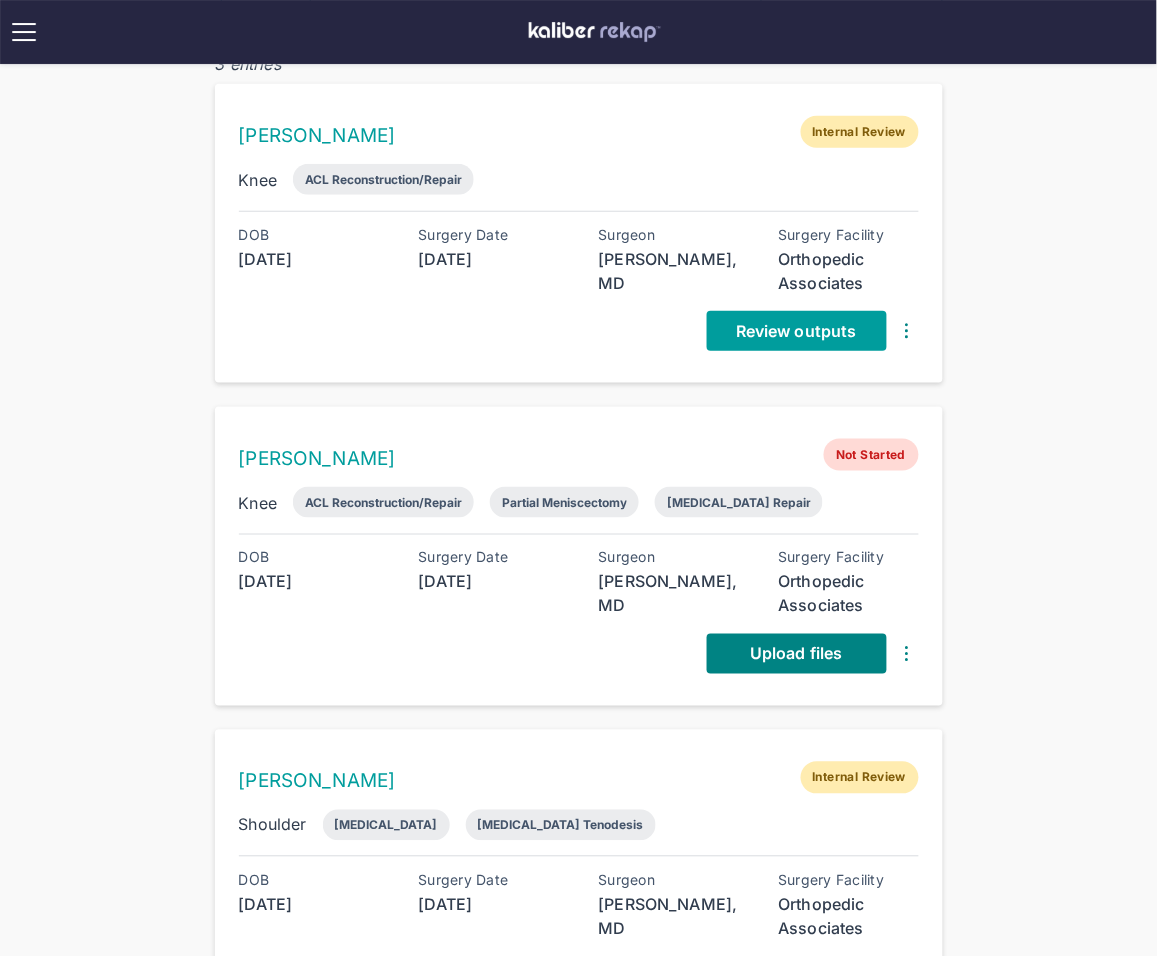 click on "Review outputs" at bounding box center (796, 331) 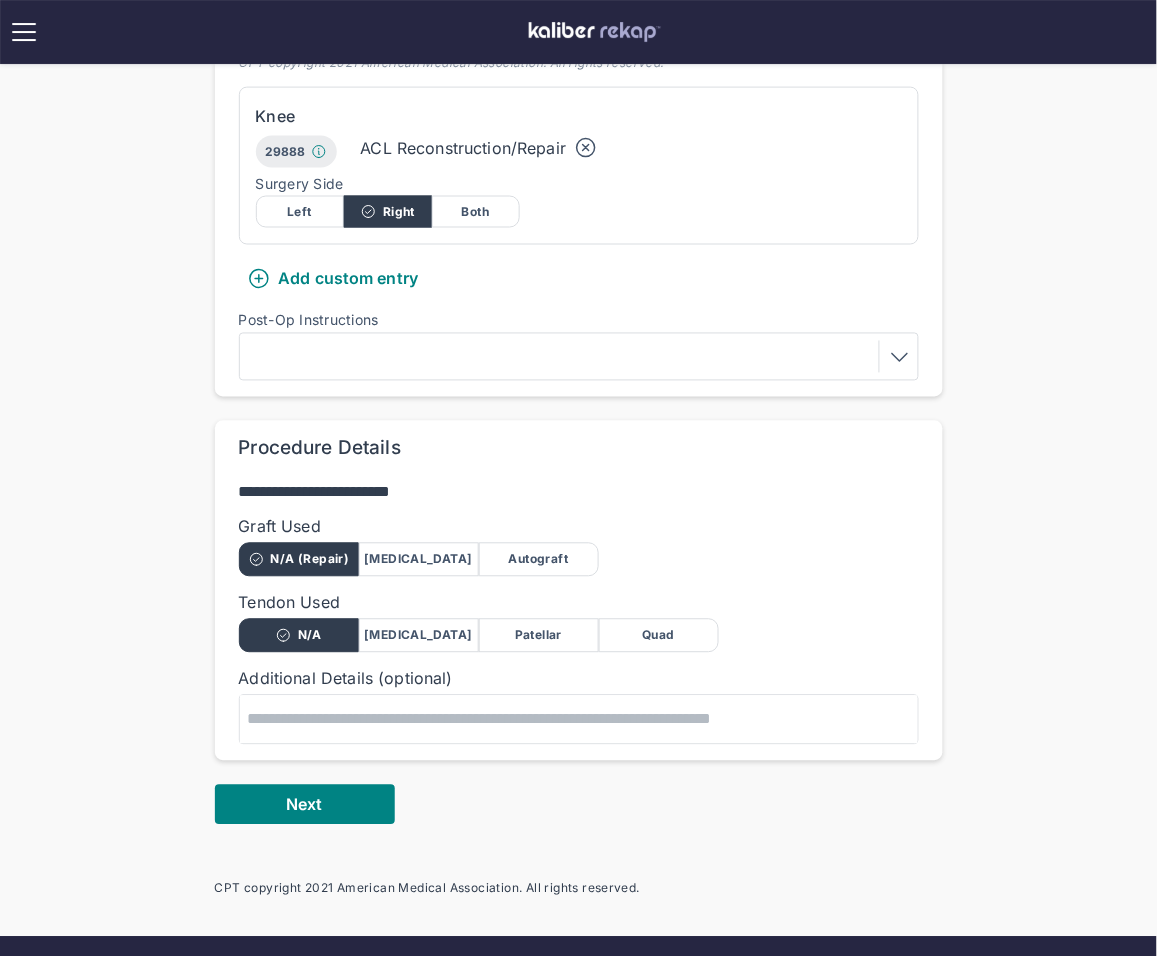 scroll, scrollTop: 527, scrollLeft: 0, axis: vertical 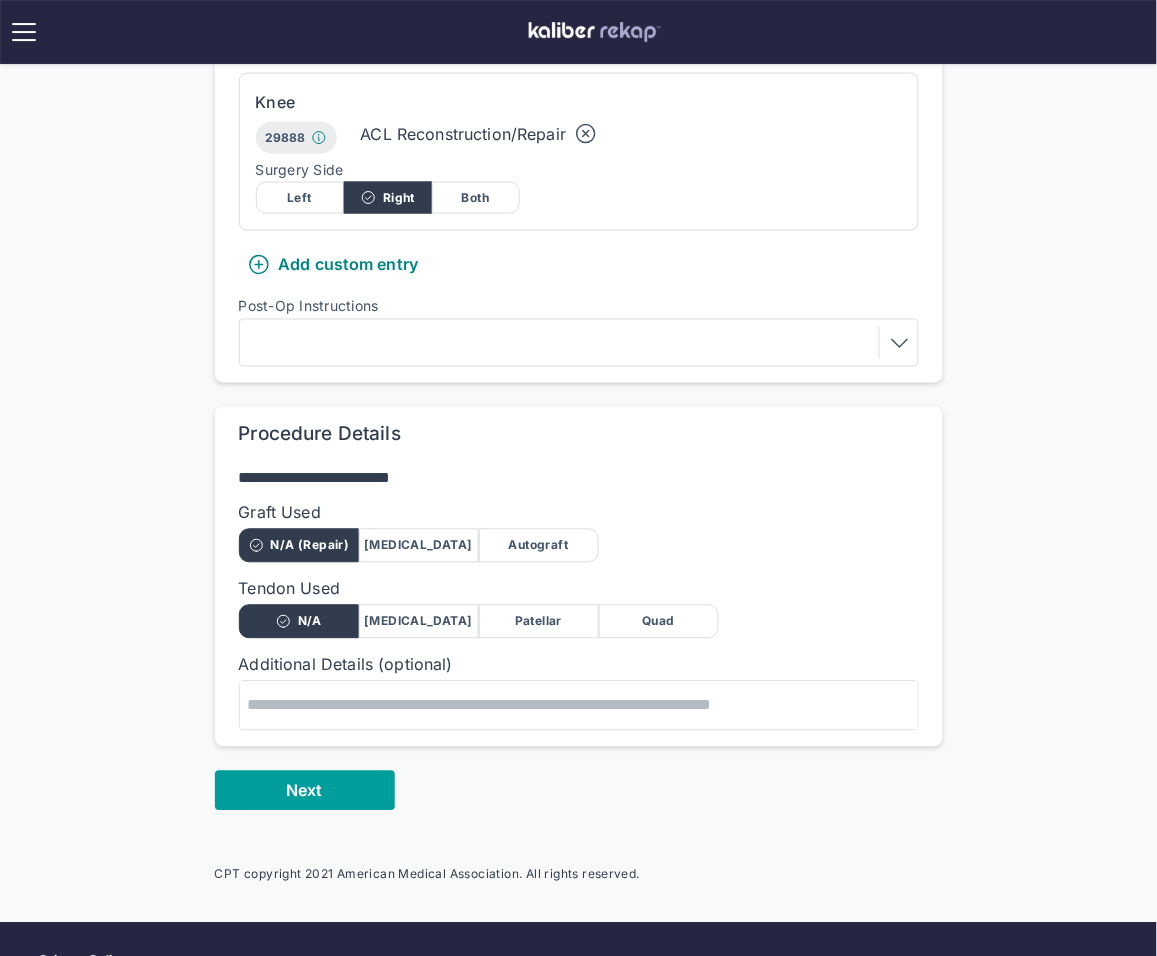 click on "Next" at bounding box center [304, 791] 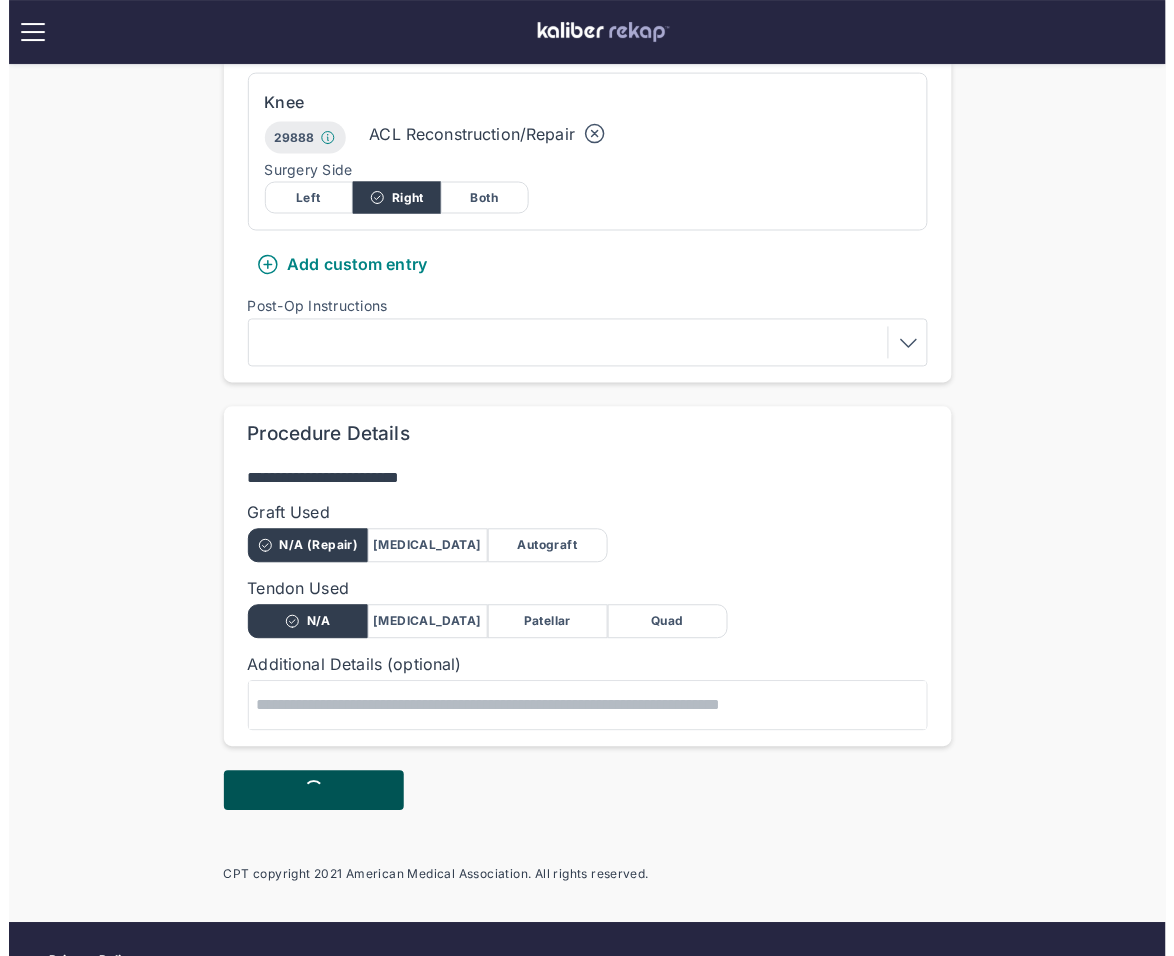 scroll, scrollTop: 0, scrollLeft: 0, axis: both 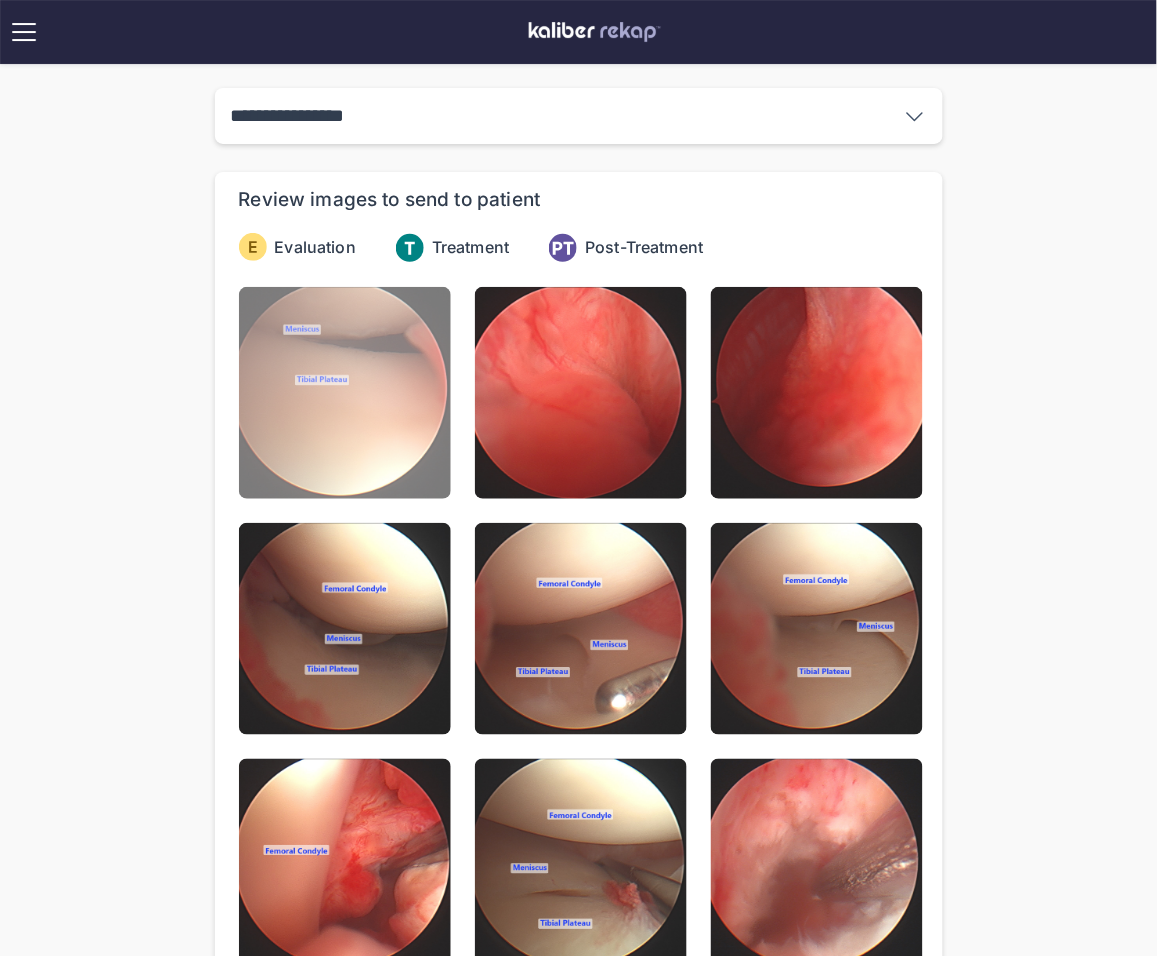 click at bounding box center [345, 393] 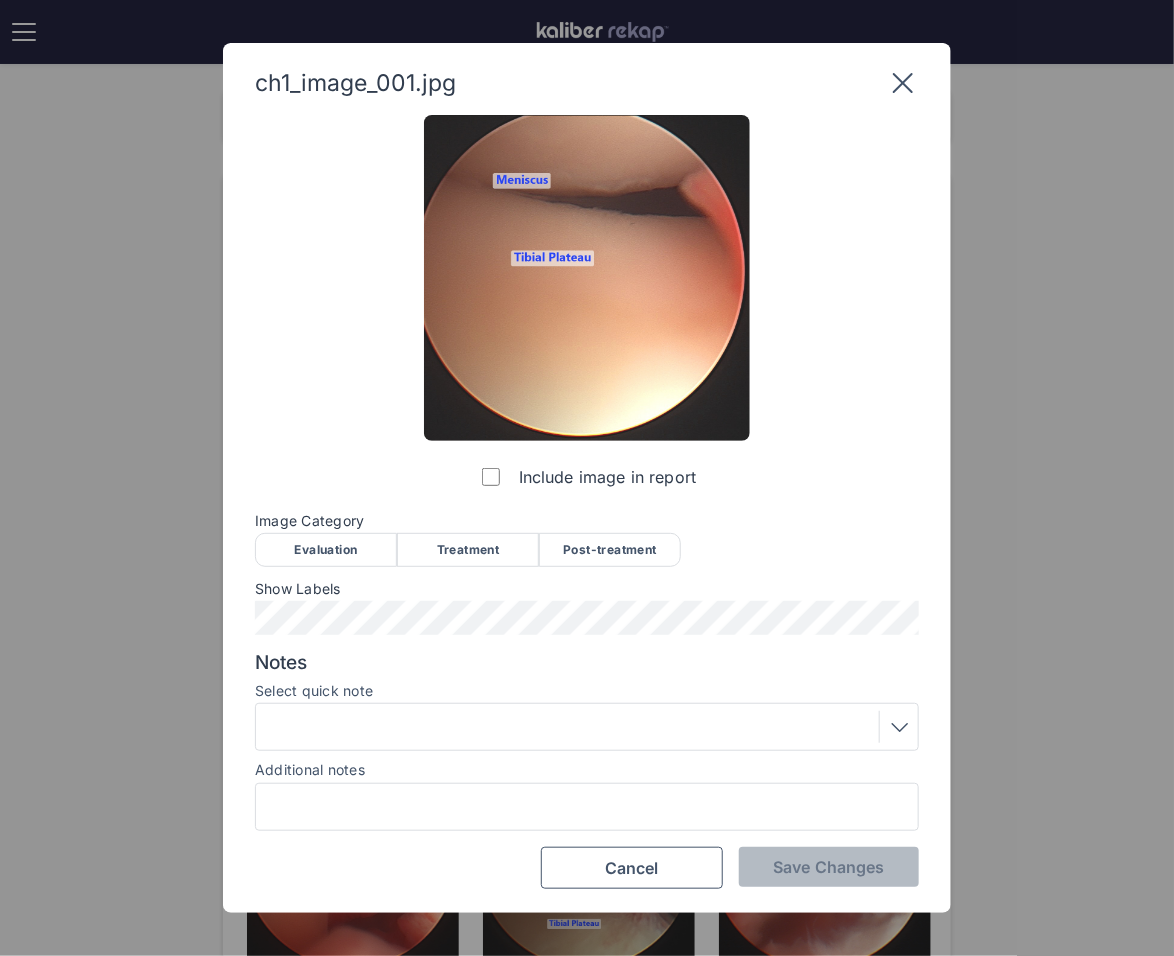 click on "Evaluation" at bounding box center (326, 550) 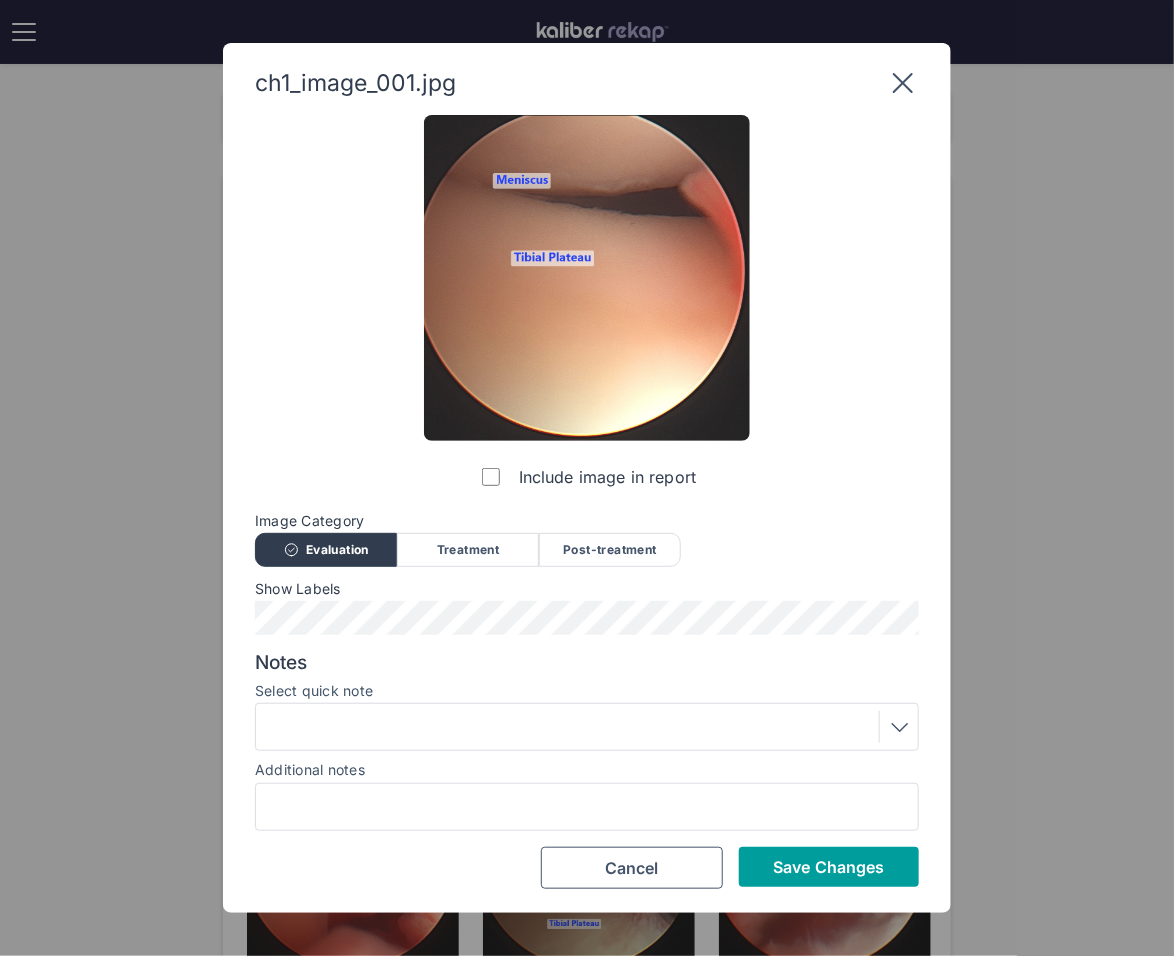 click on "Save Changes" at bounding box center (828, 867) 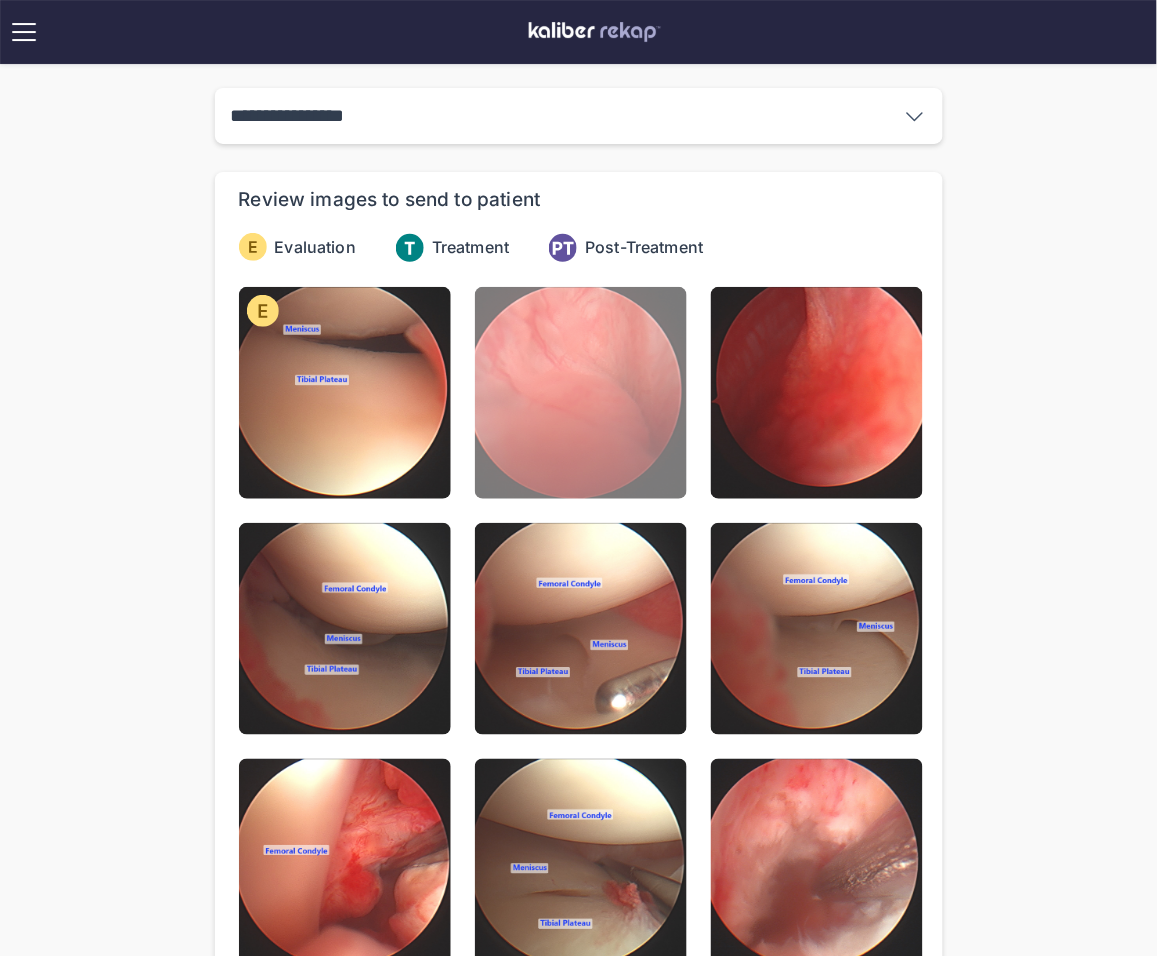 click at bounding box center [581, 393] 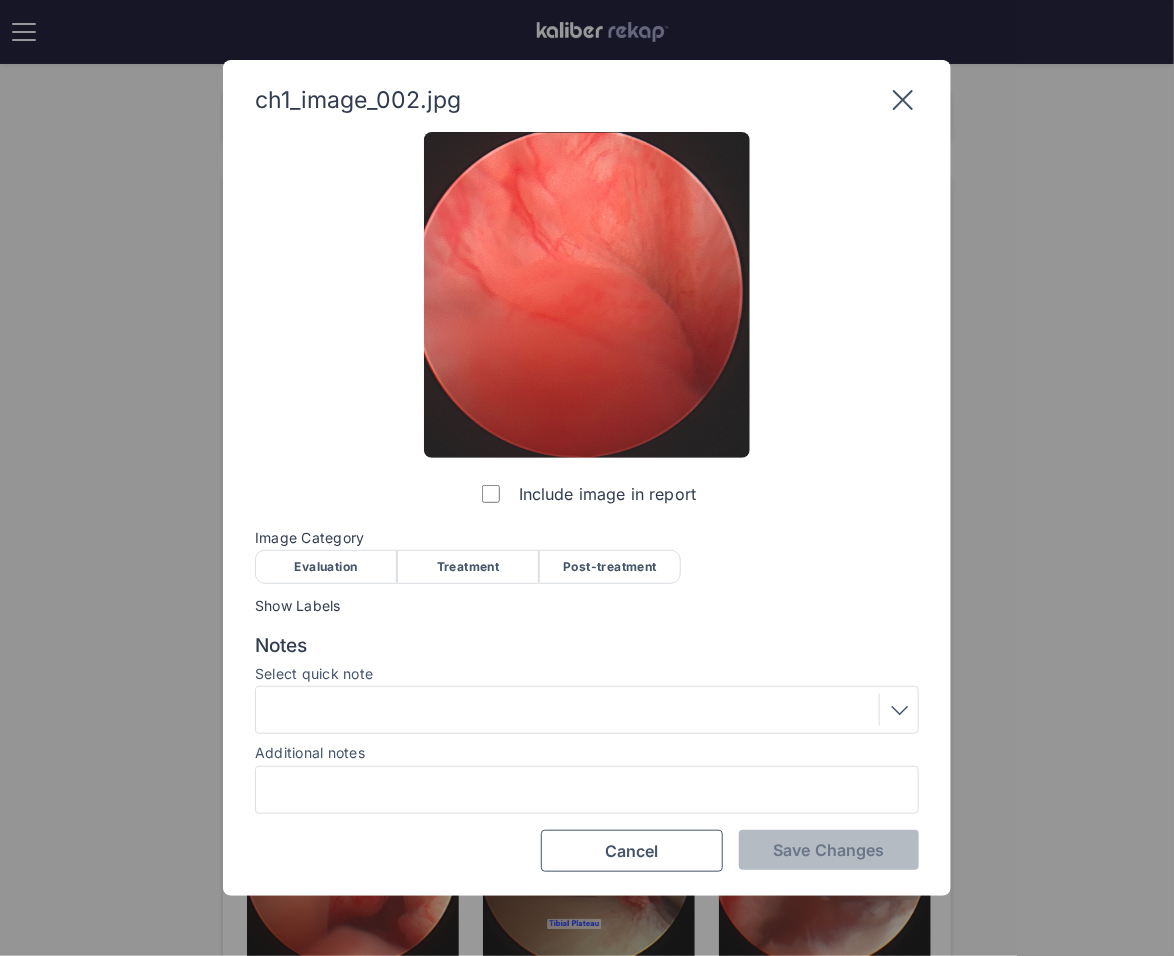 click on "Evaluation" at bounding box center (326, 567) 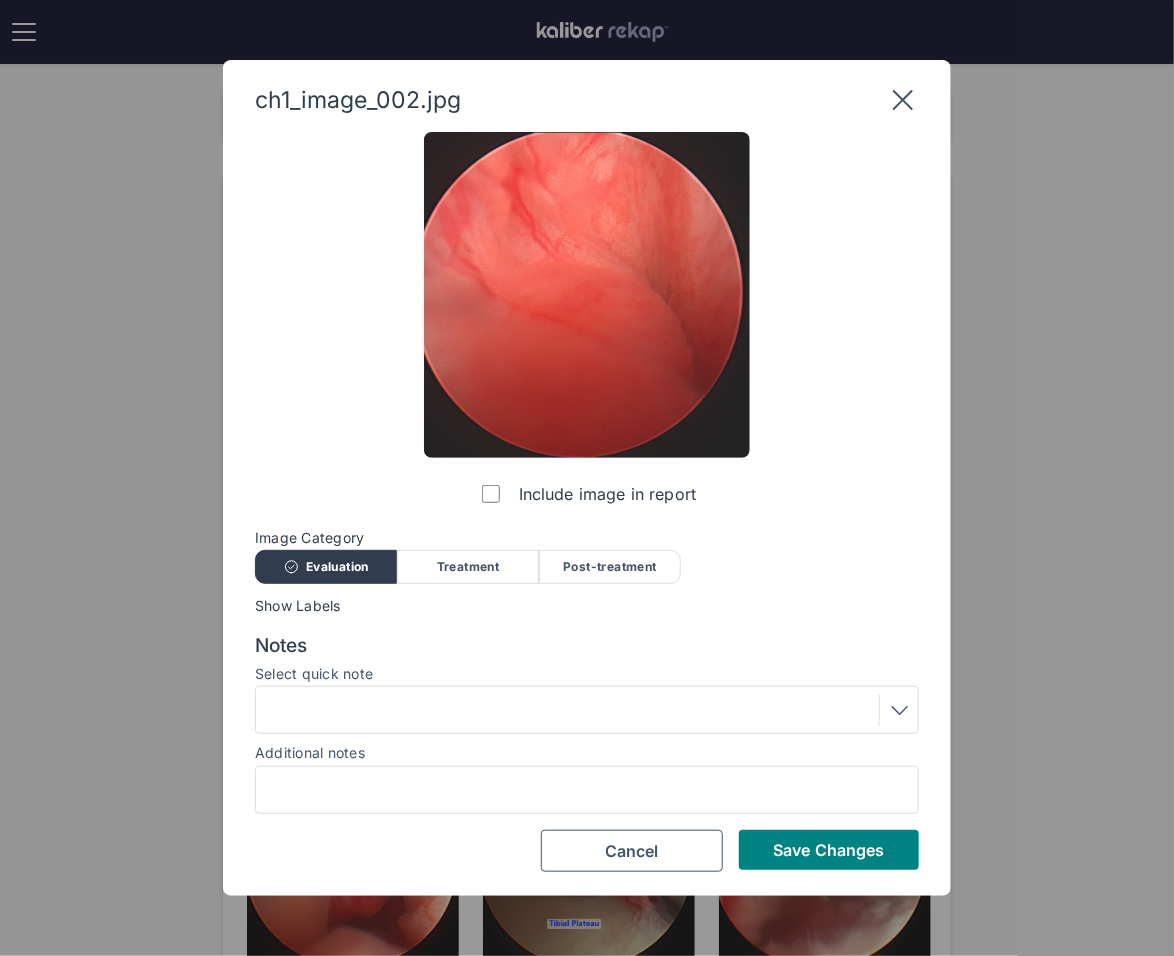click at bounding box center (587, 710) 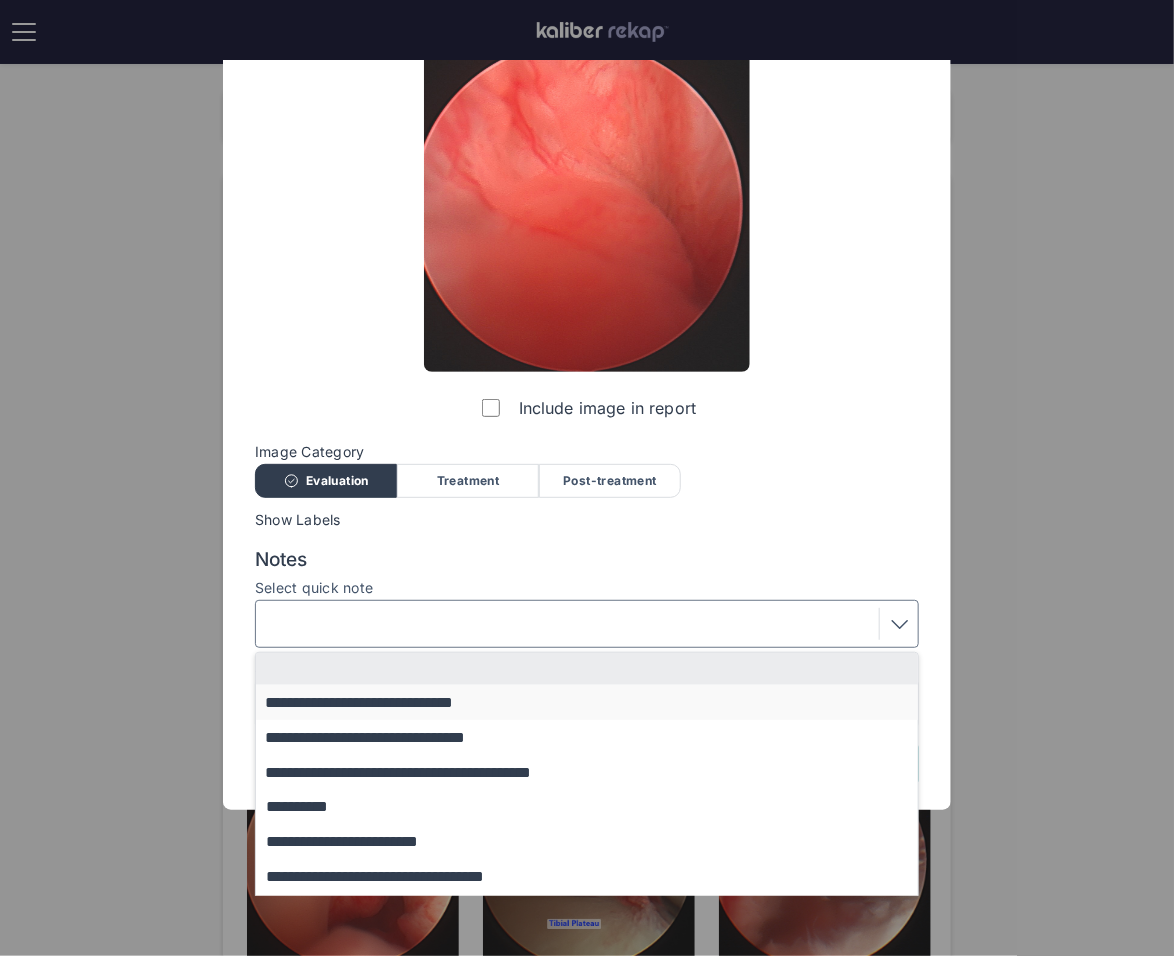 scroll, scrollTop: 103, scrollLeft: 0, axis: vertical 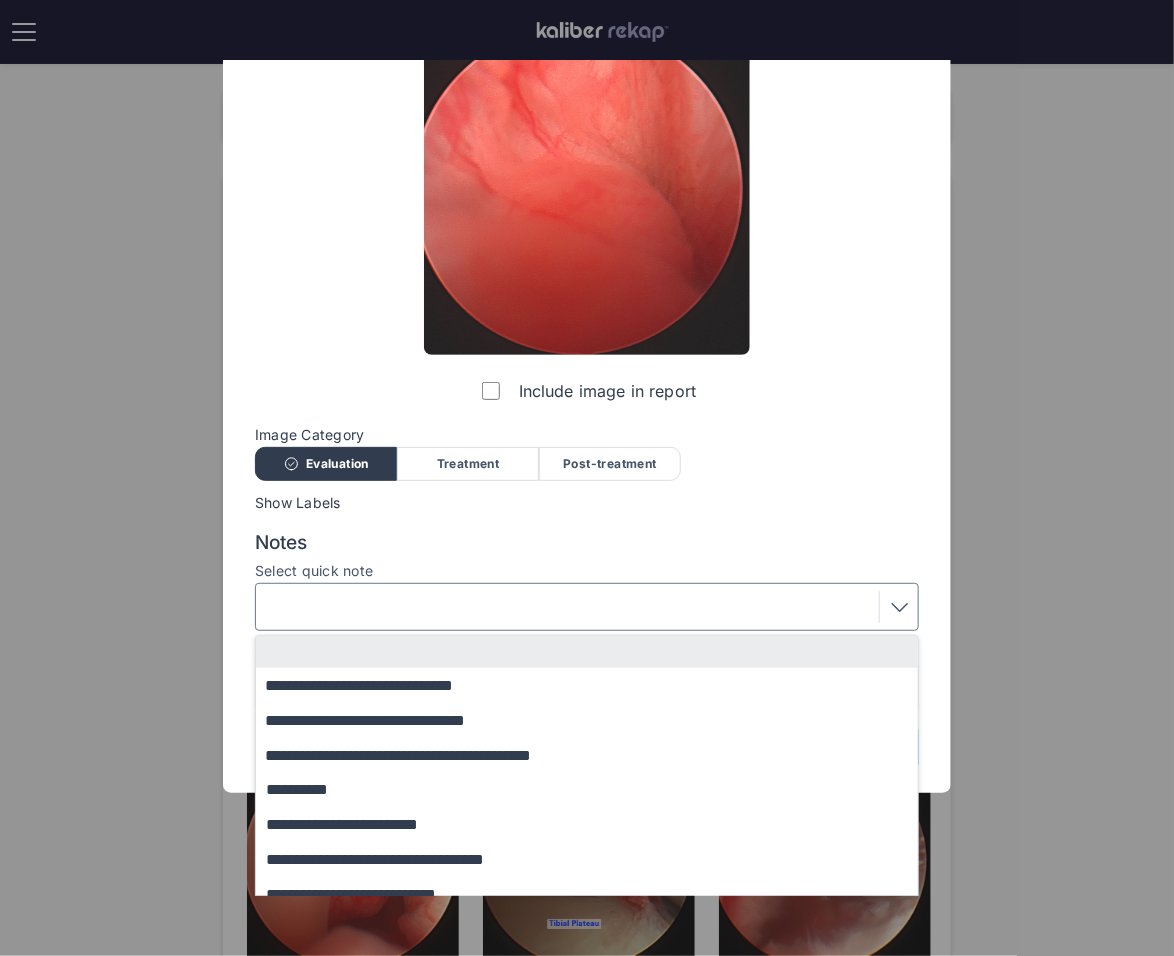 click on "**********" at bounding box center [596, 894] 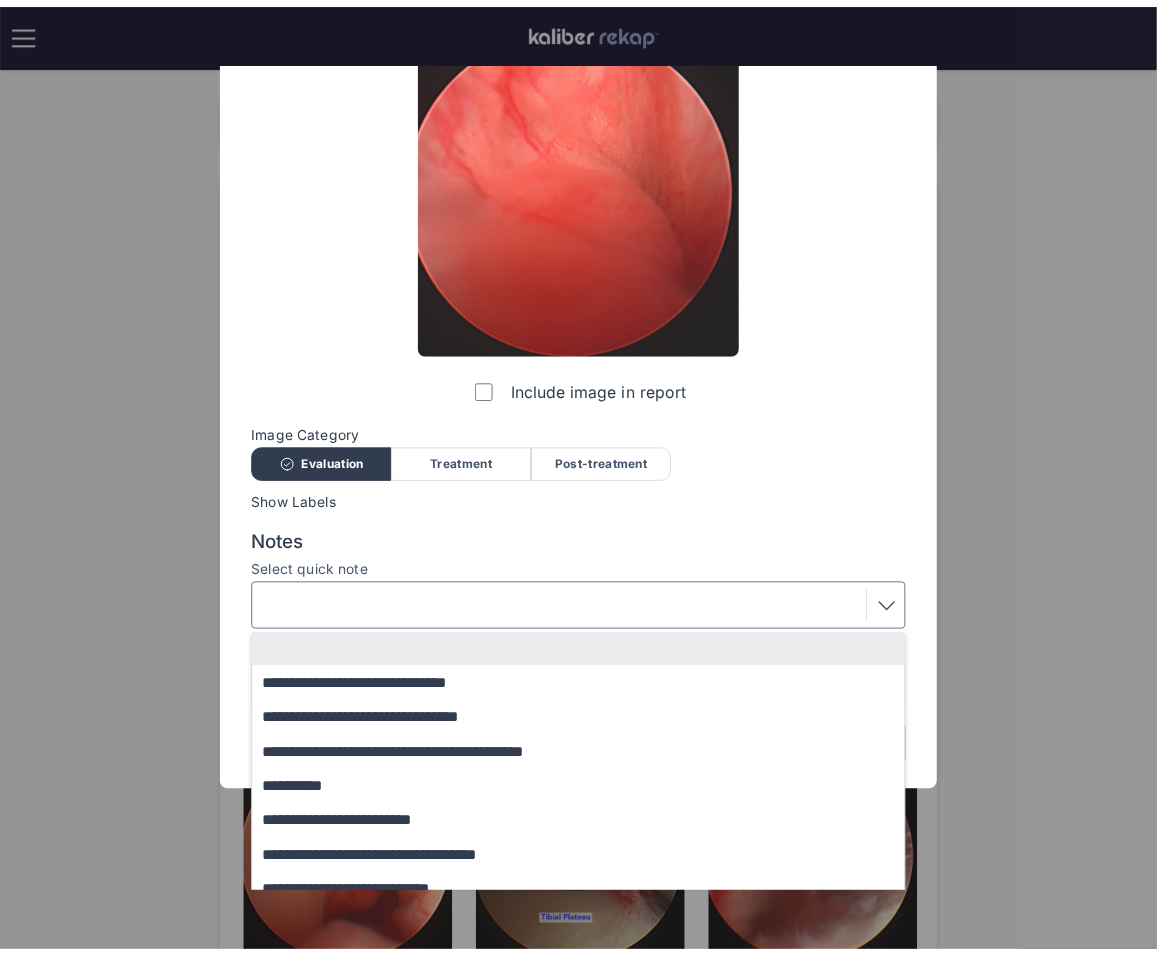 scroll, scrollTop: 0, scrollLeft: 0, axis: both 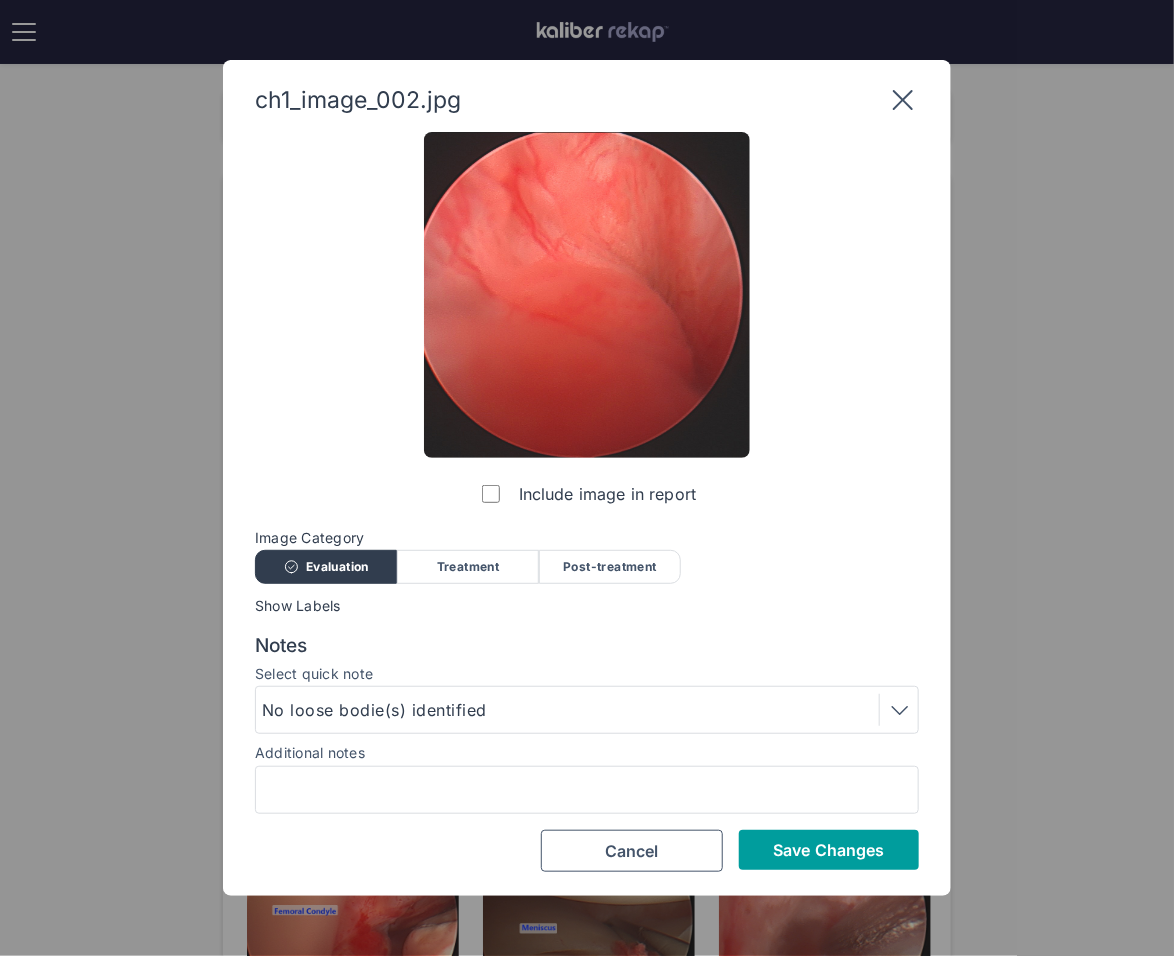 click on "Save Changes" at bounding box center (828, 850) 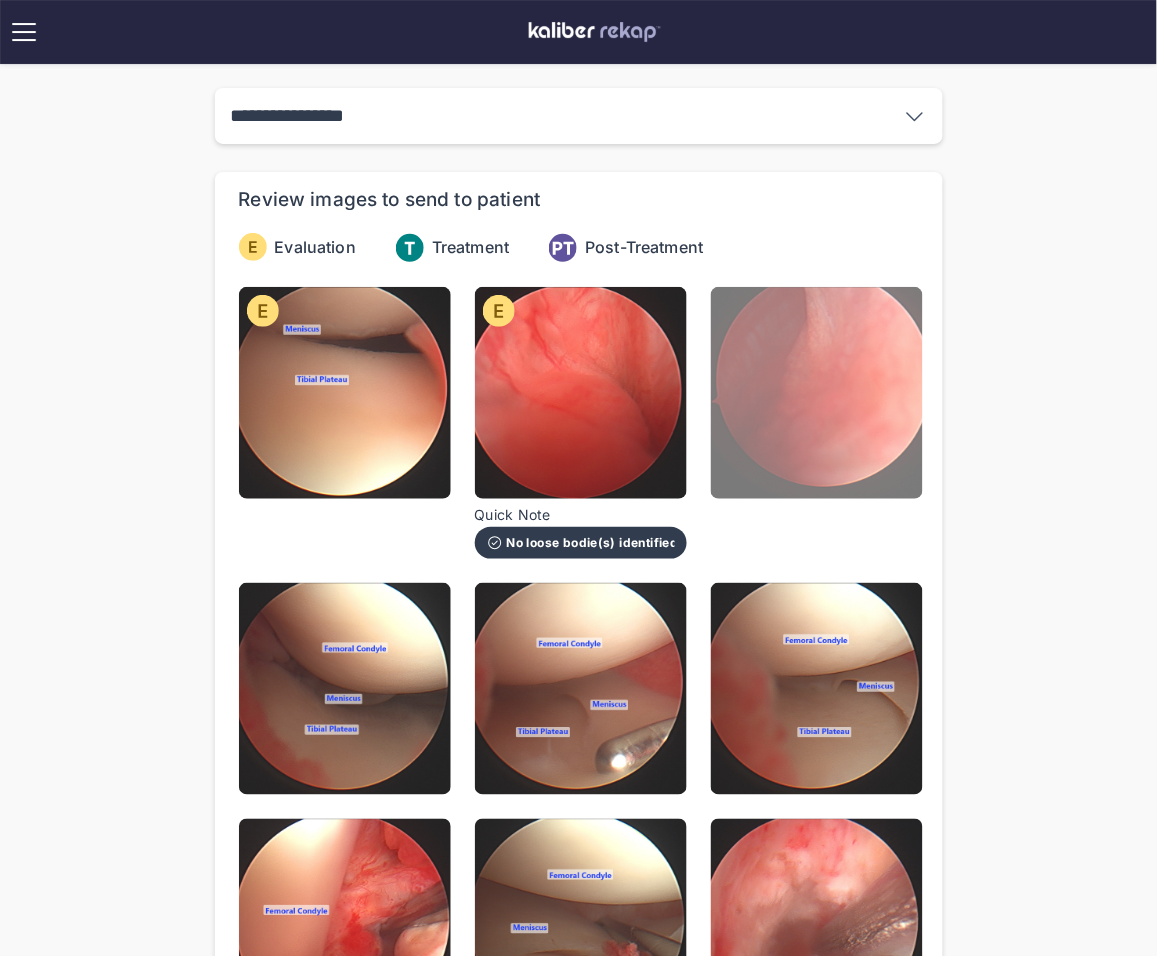 click at bounding box center [817, 393] 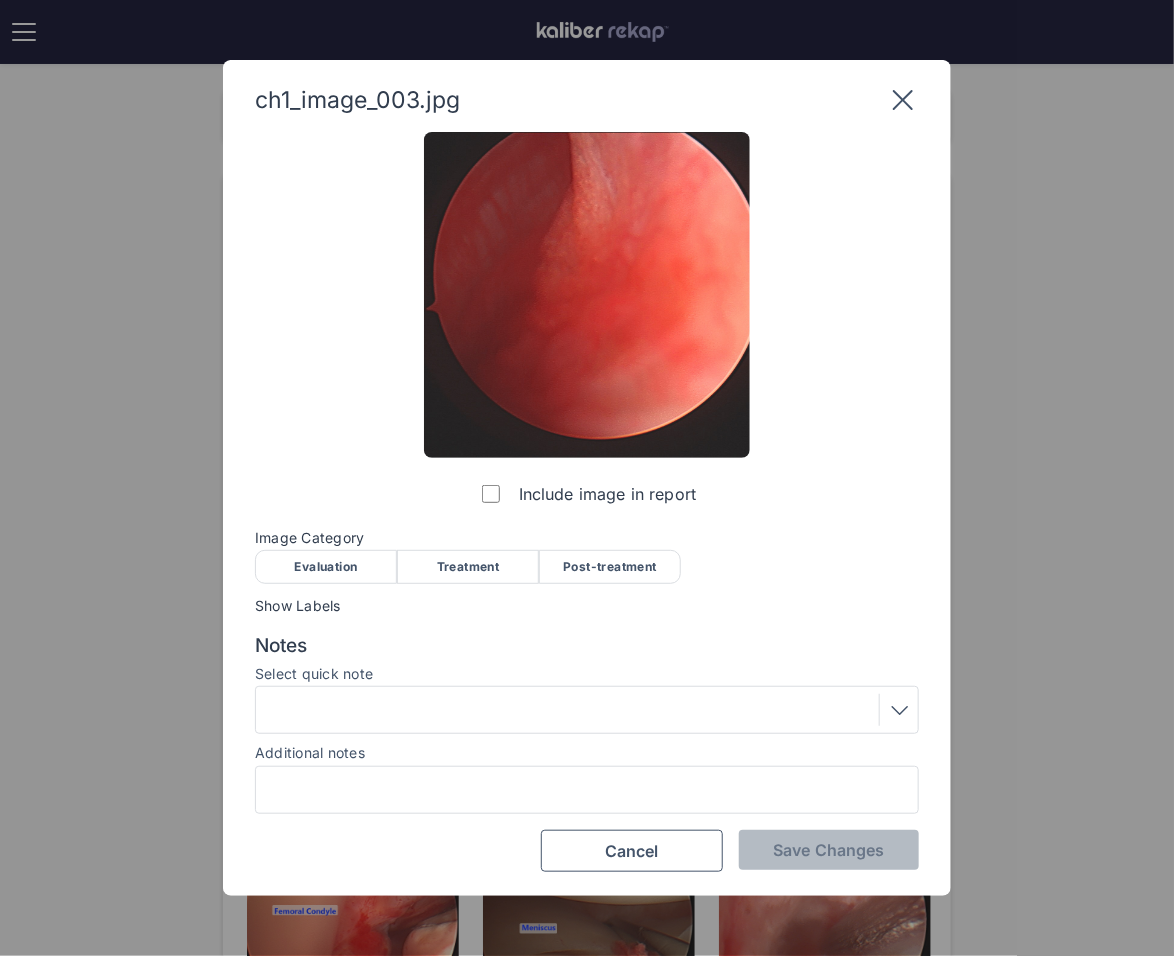 click on "Evaluation" at bounding box center (326, 567) 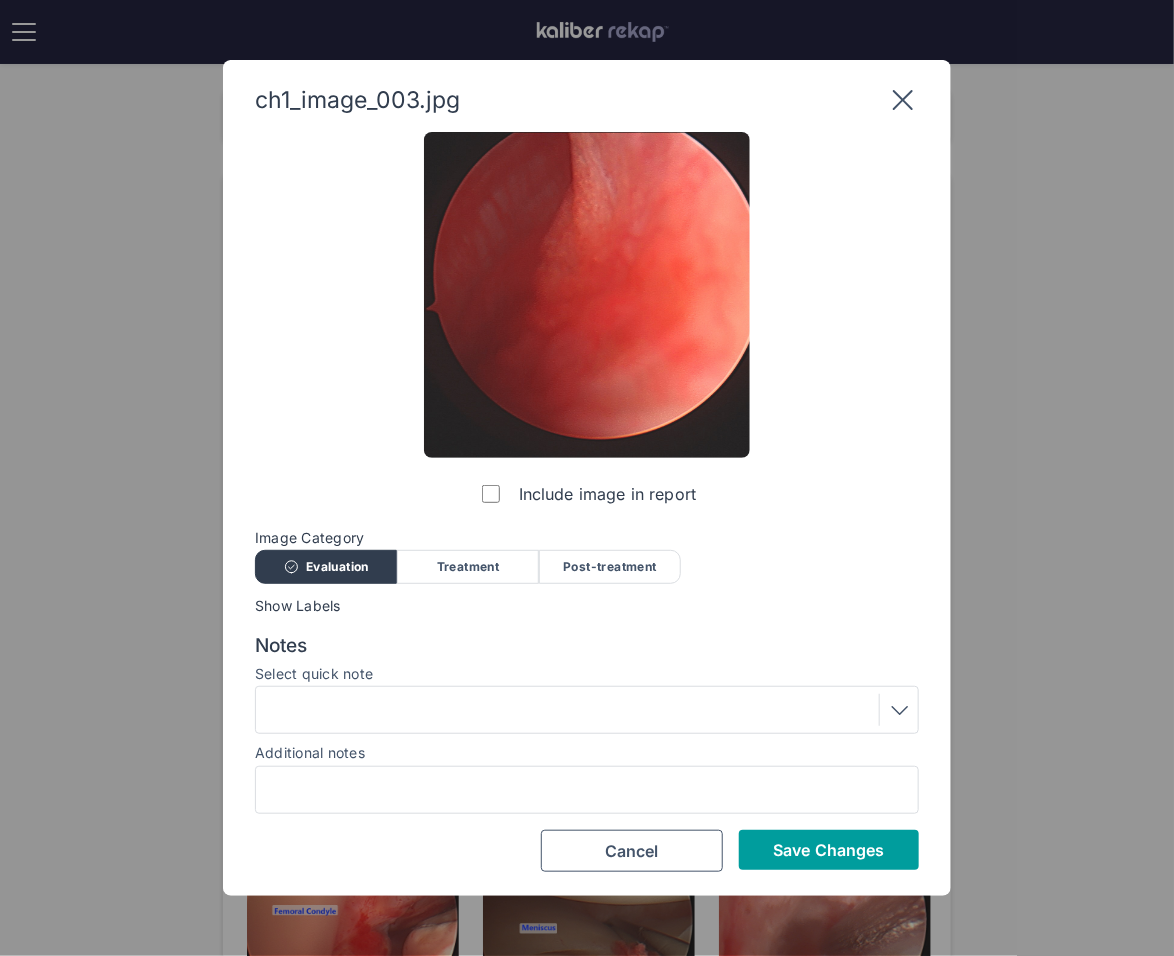 click on "Save Changes" at bounding box center [829, 850] 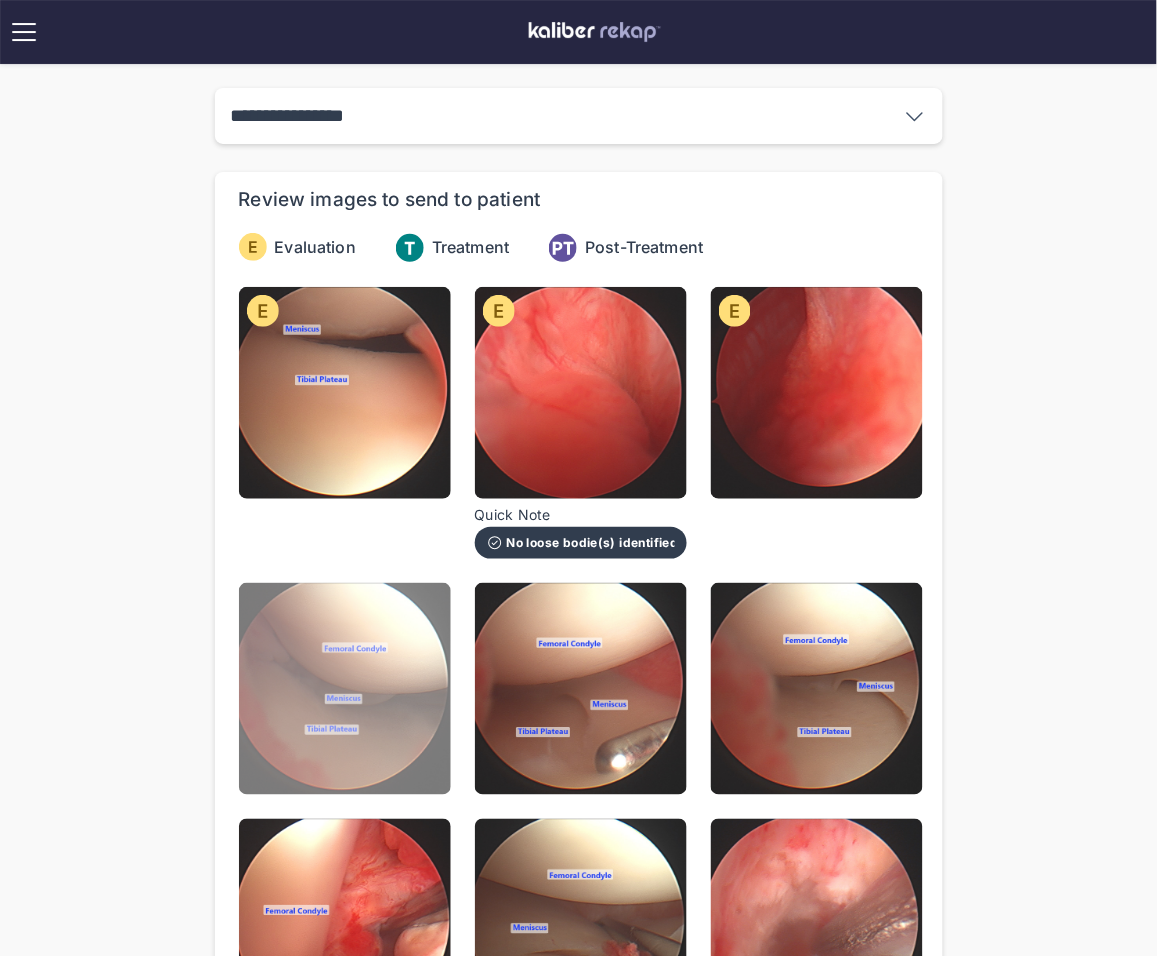 click at bounding box center (345, 689) 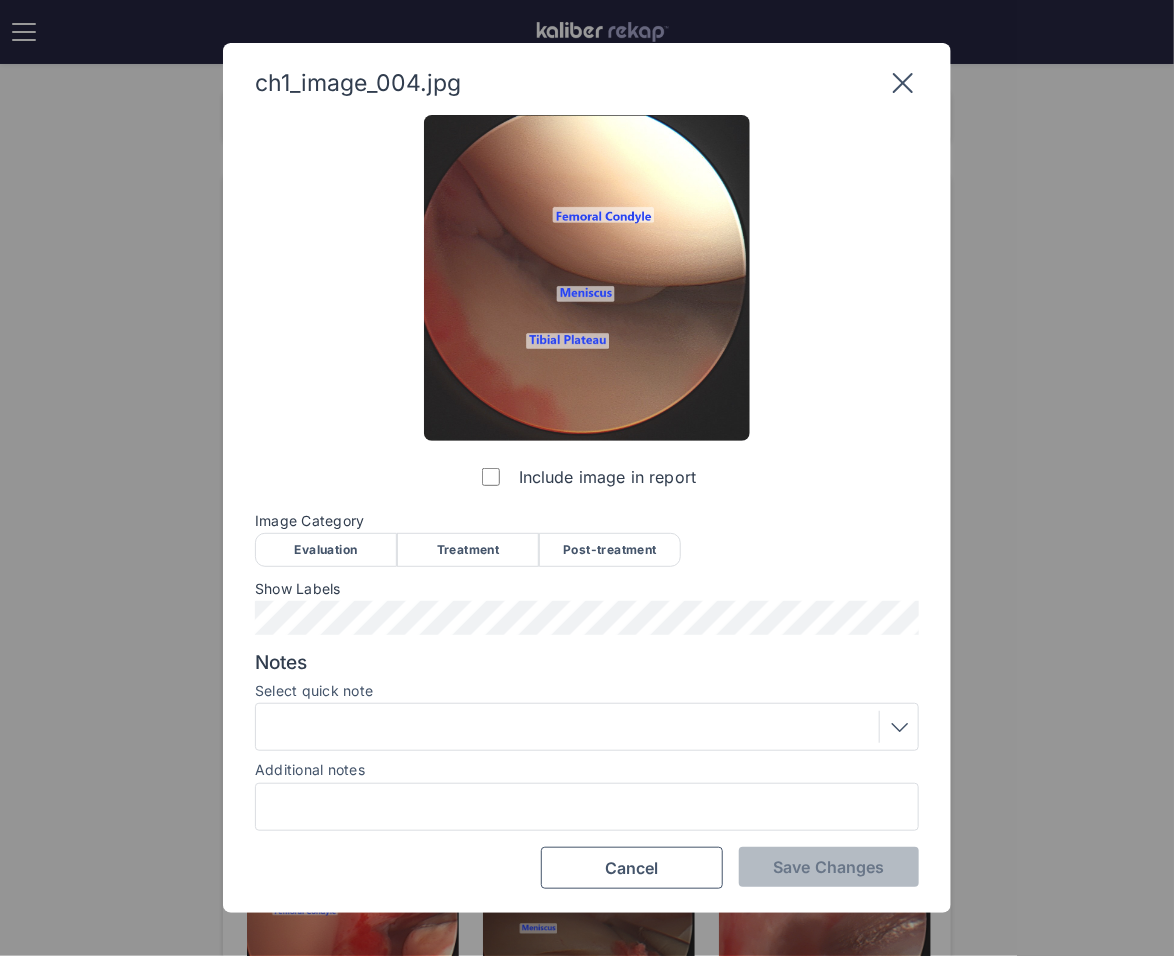 click on "Evaluation" at bounding box center [326, 550] 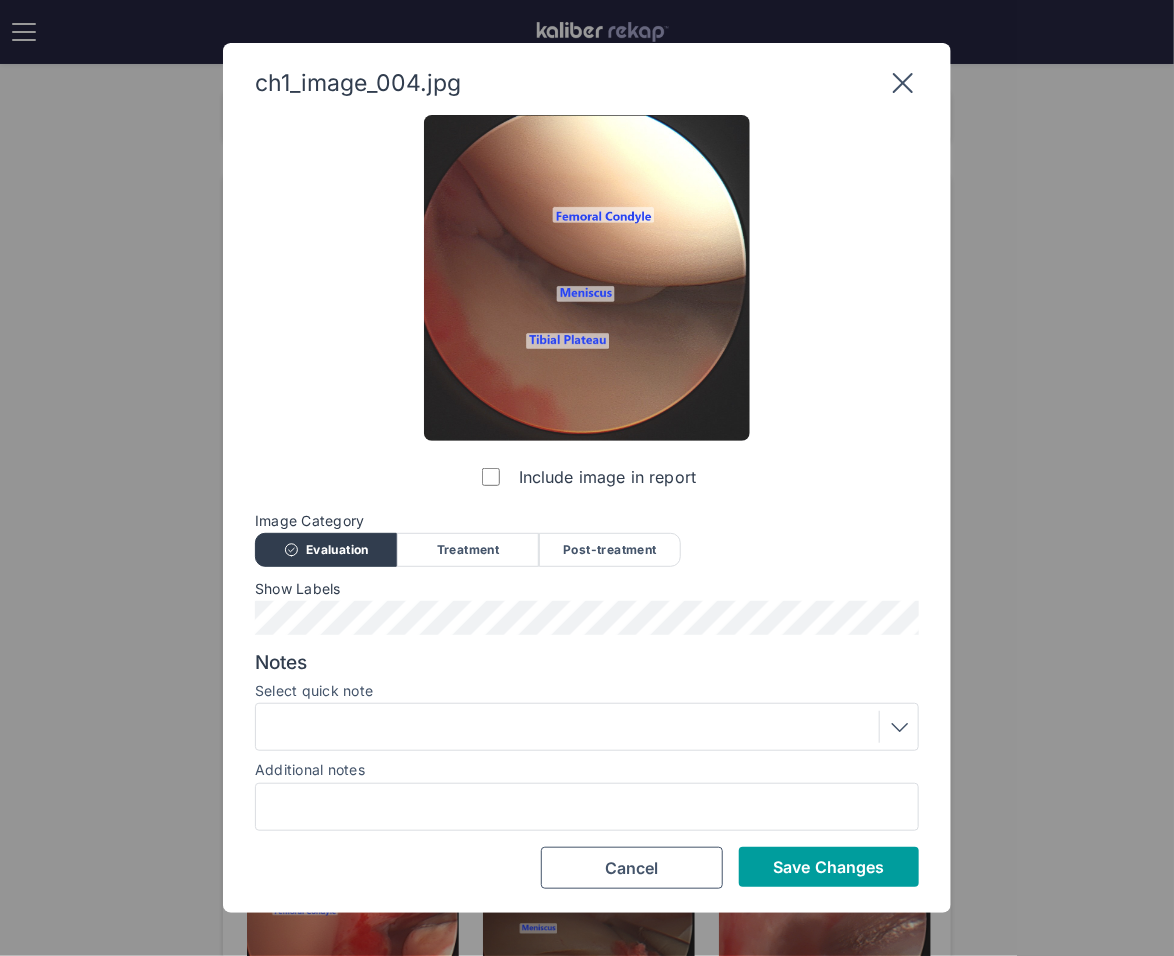 click on "Save Changes" at bounding box center [829, 867] 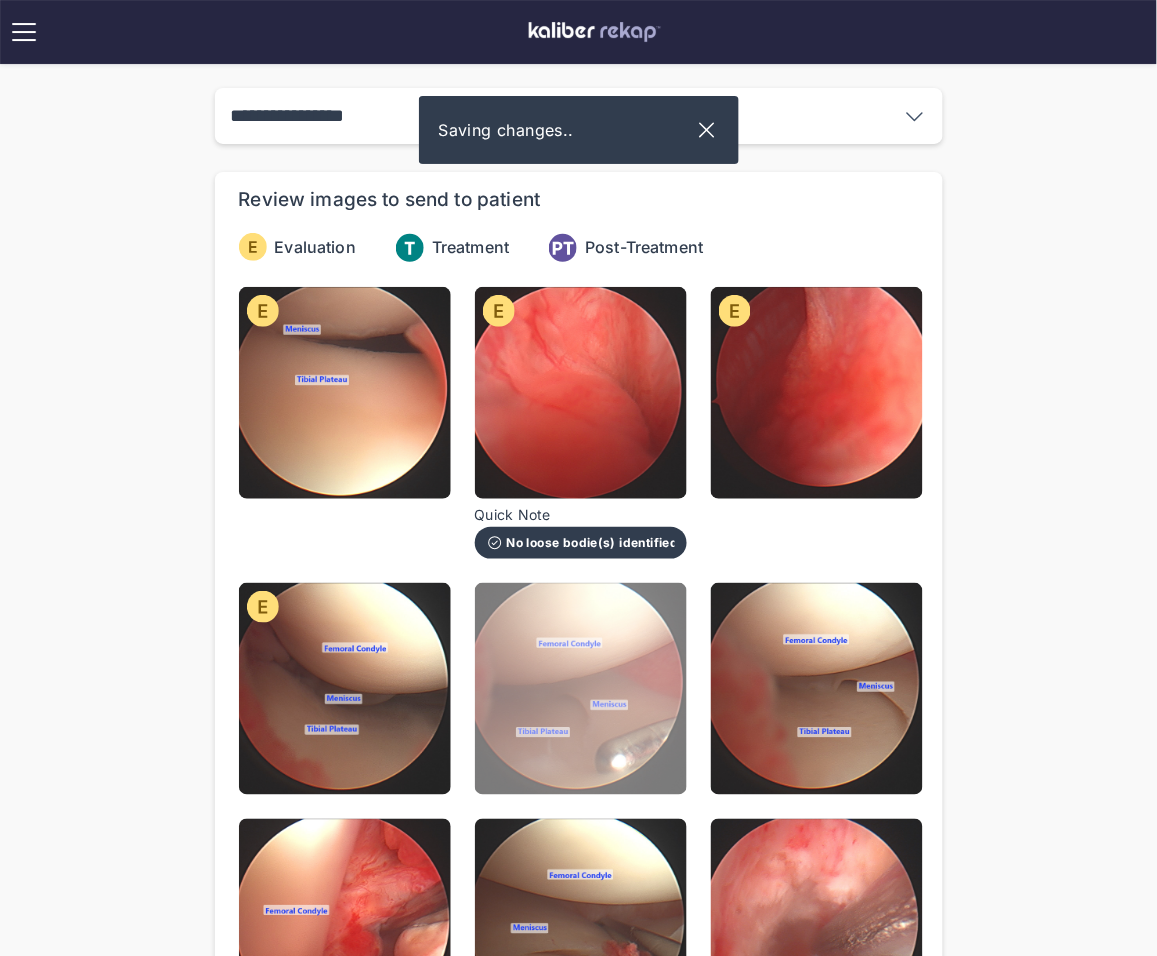click at bounding box center [581, 689] 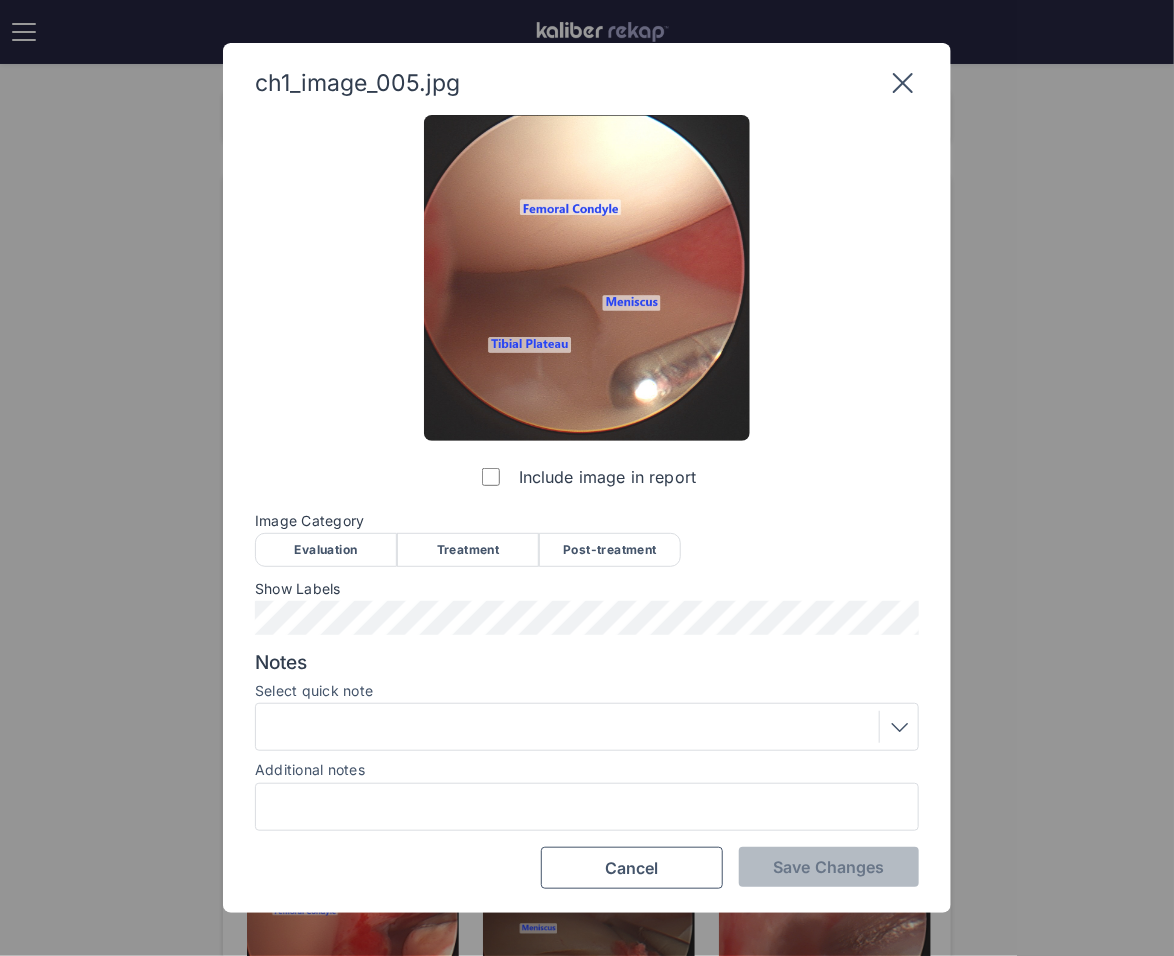 click on "Evaluation" at bounding box center [326, 550] 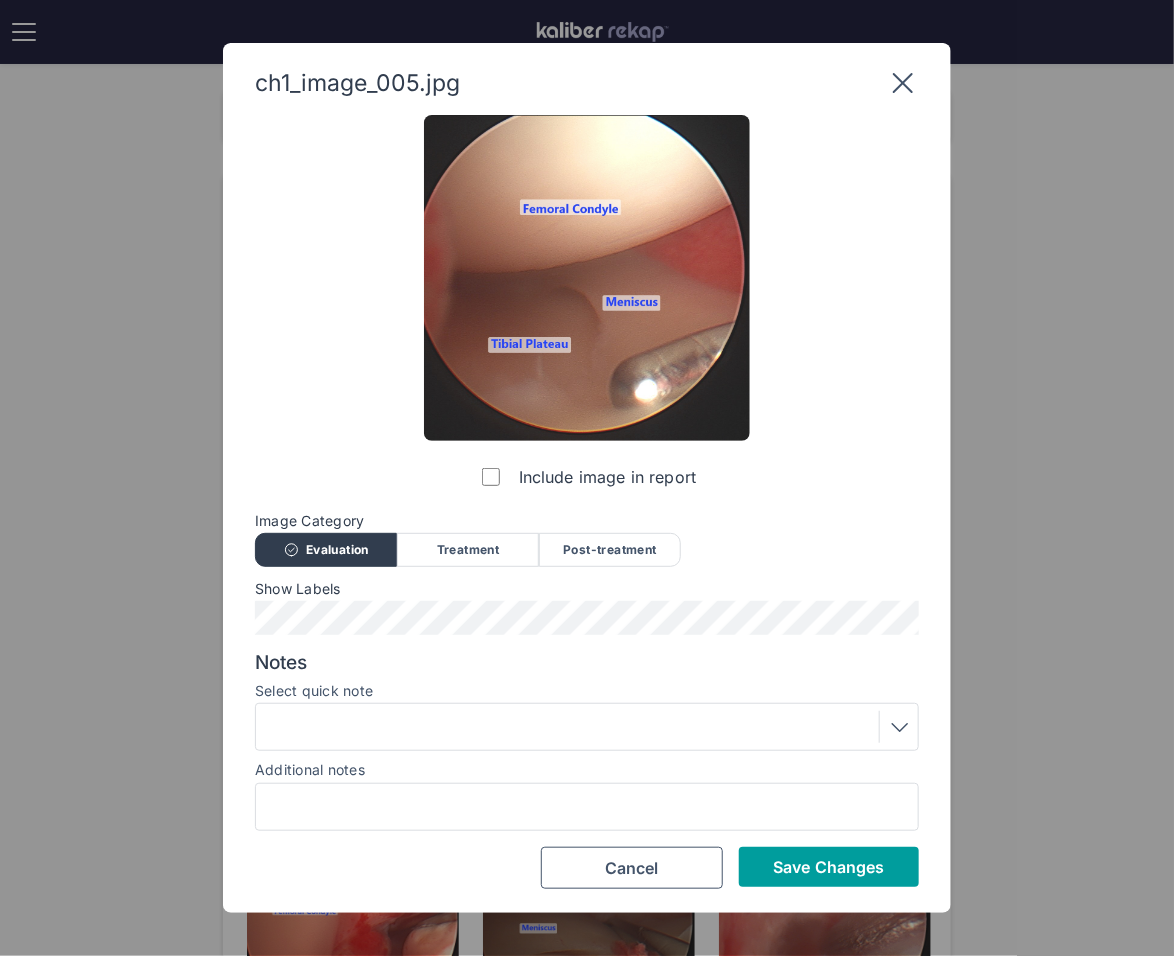 click on "Save Changes" at bounding box center (828, 867) 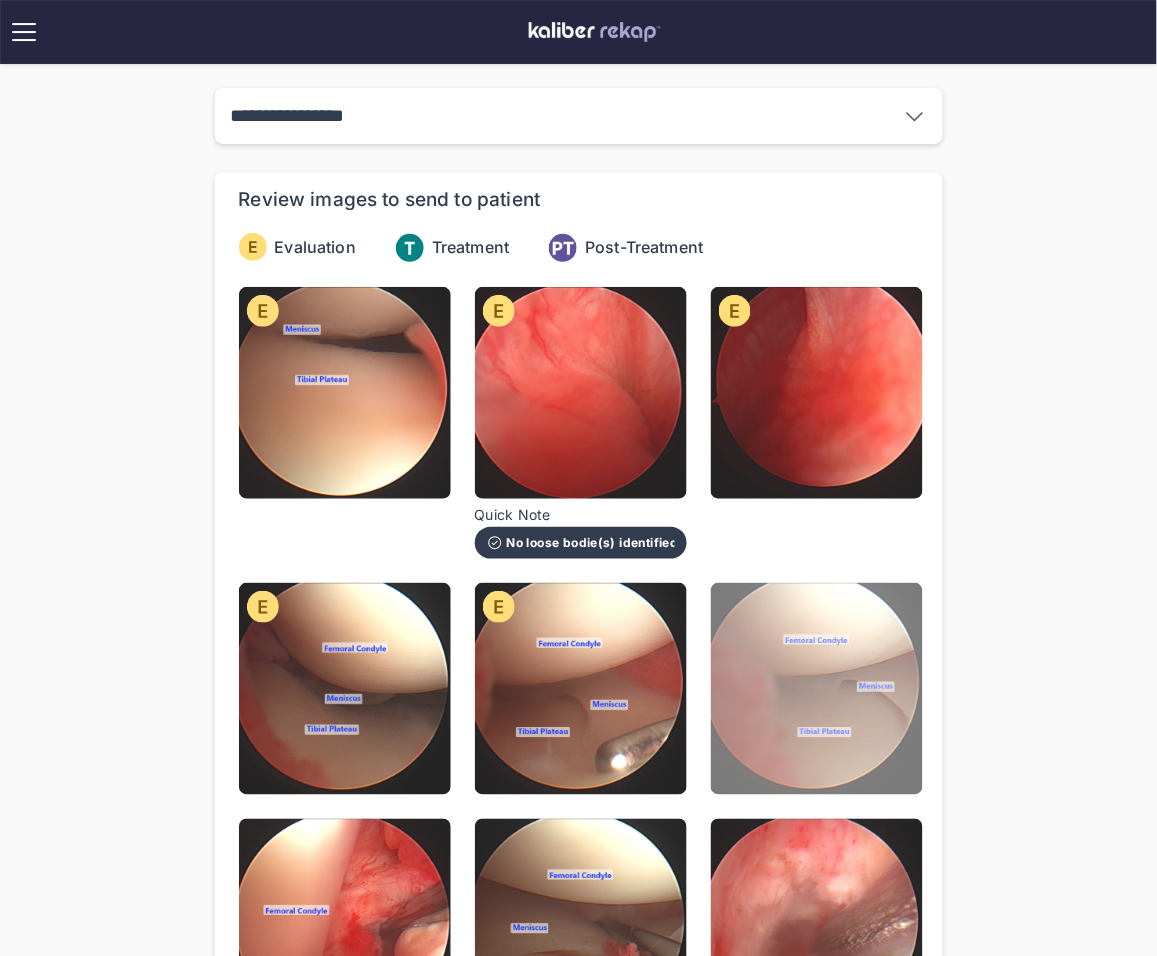 click at bounding box center (817, 689) 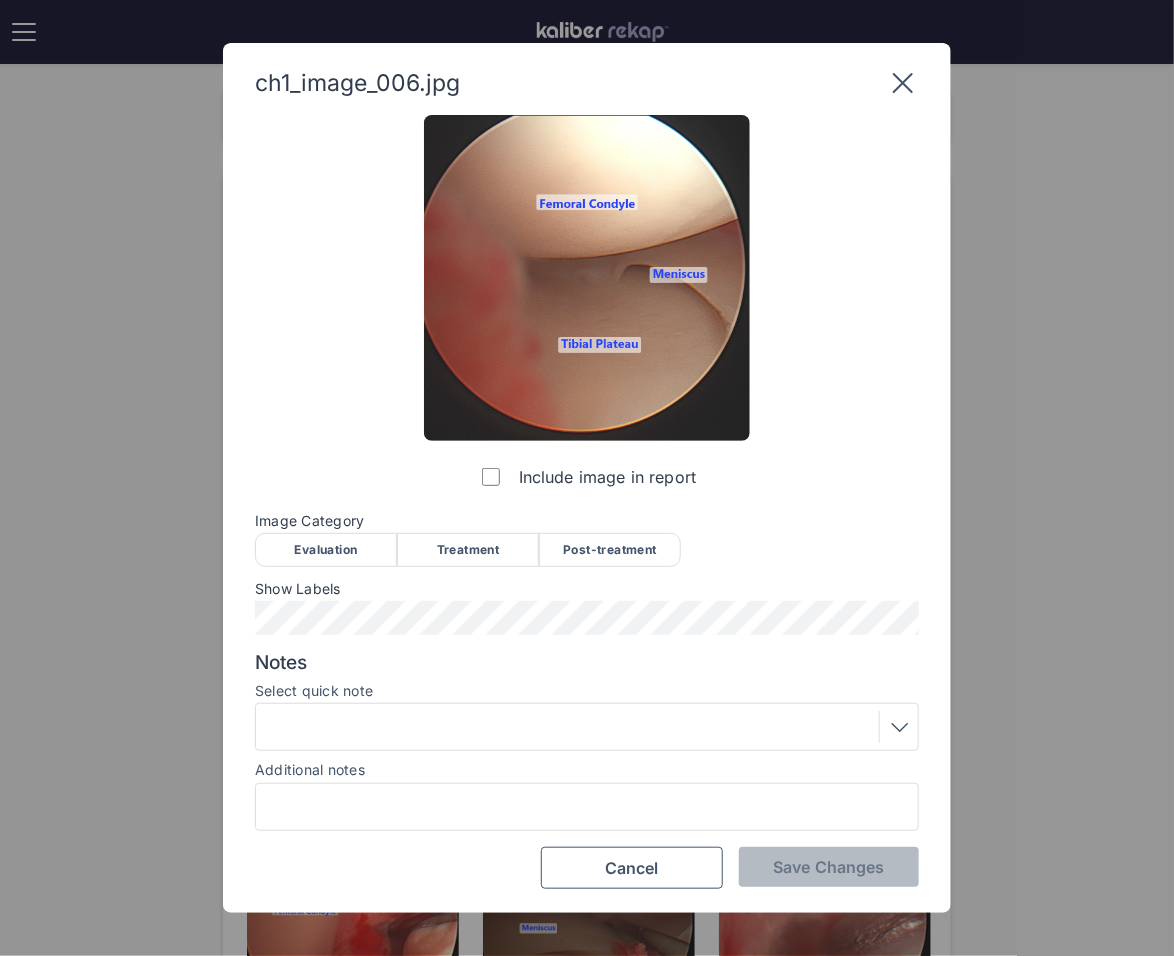 click on "Evaluation" at bounding box center [326, 550] 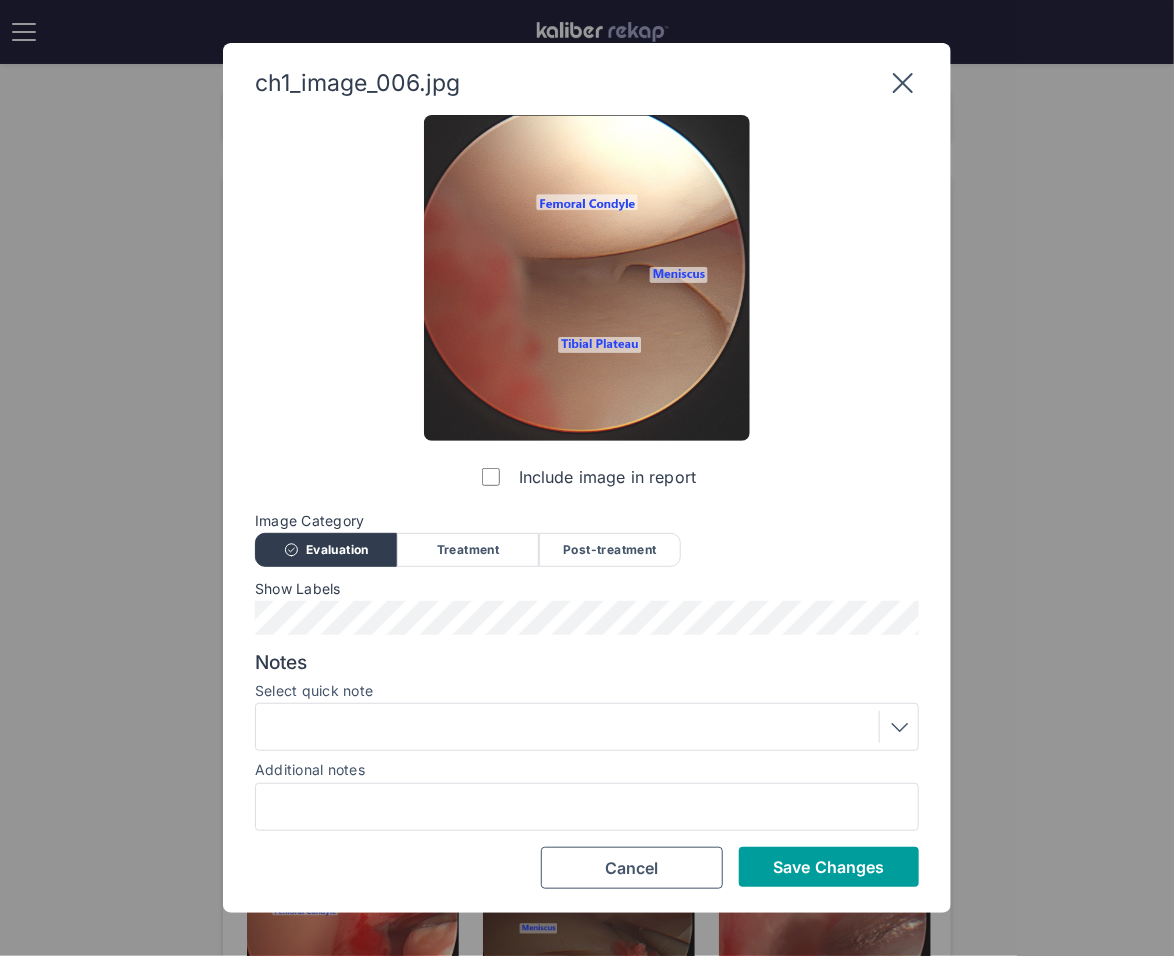 click on "Save Changes" at bounding box center (828, 867) 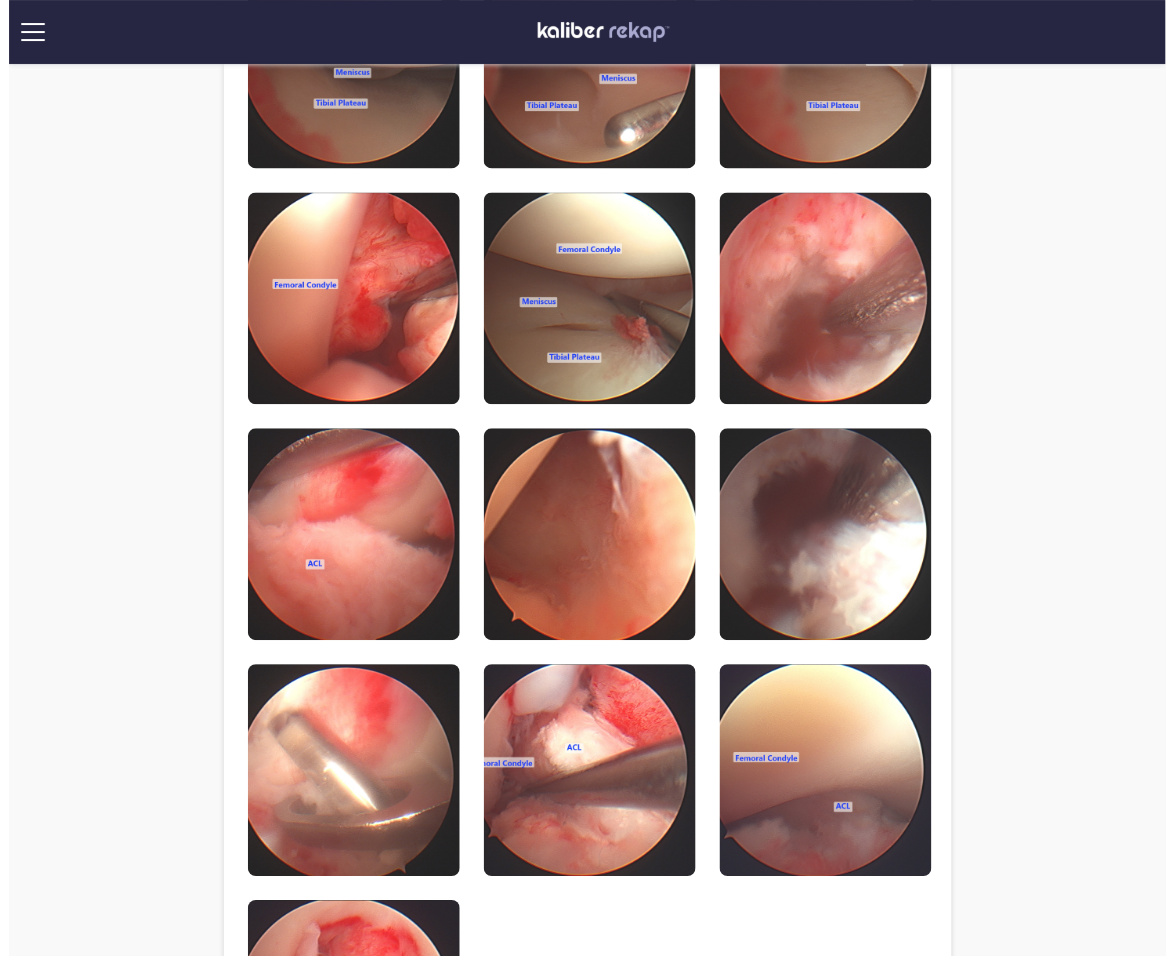 scroll, scrollTop: 672, scrollLeft: 0, axis: vertical 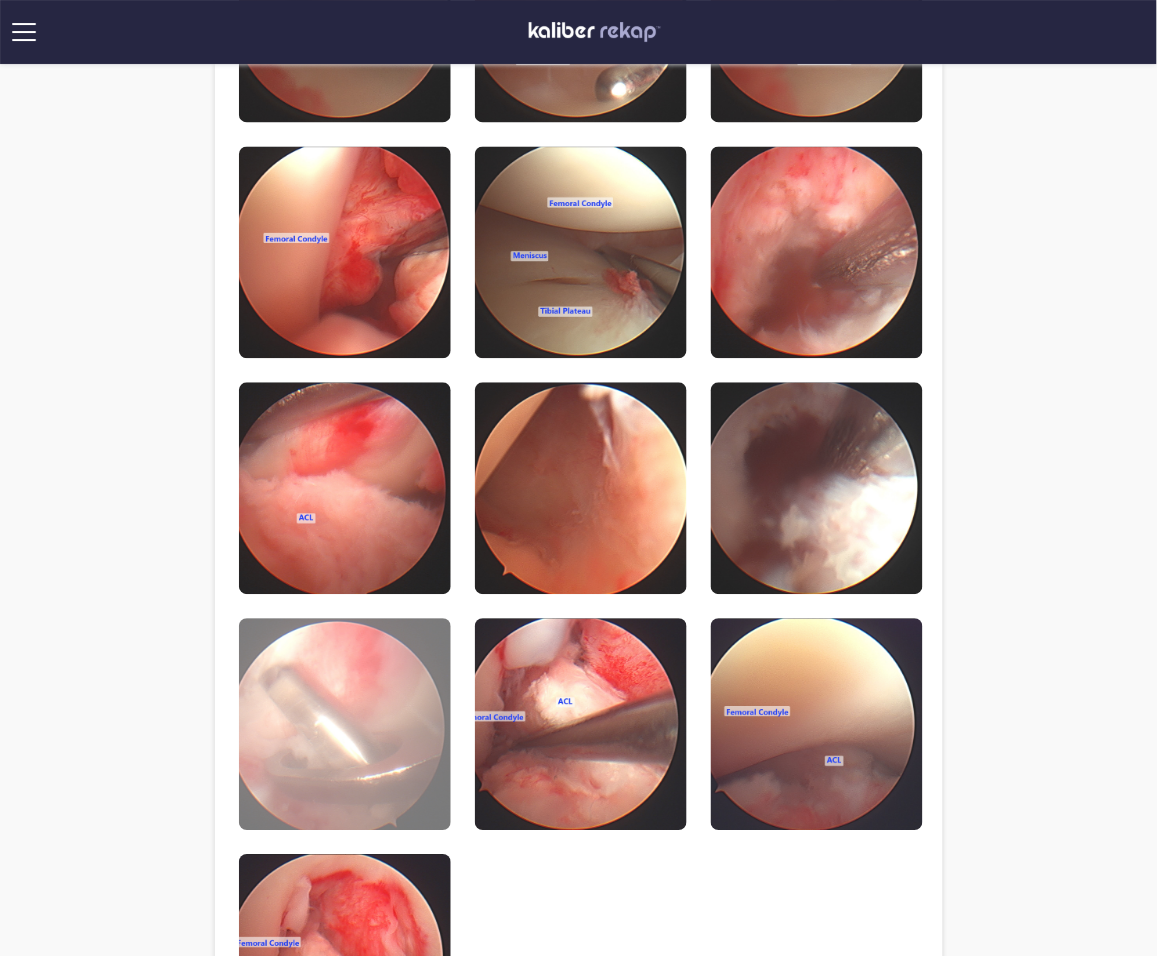 click at bounding box center [345, 725] 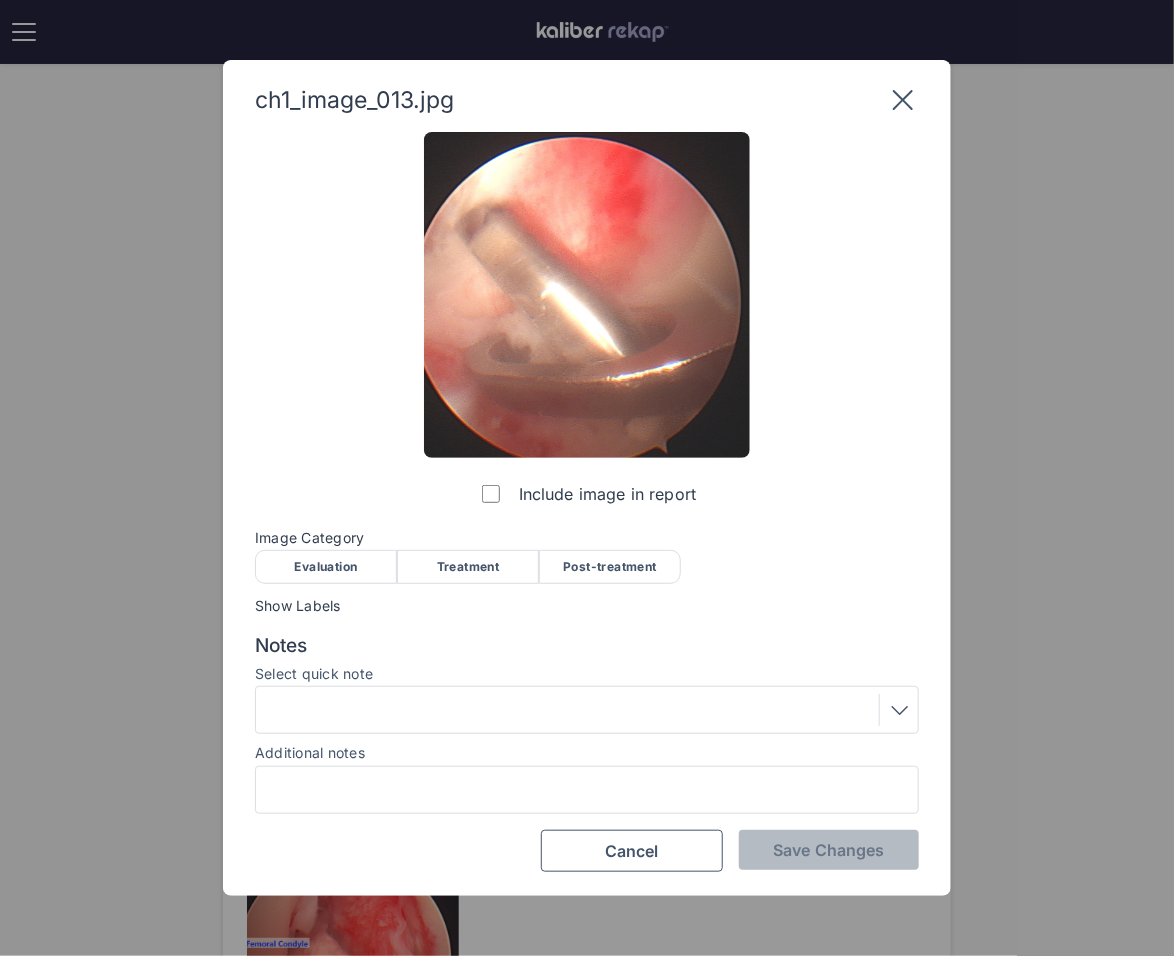 click on "Treatment" at bounding box center (468, 567) 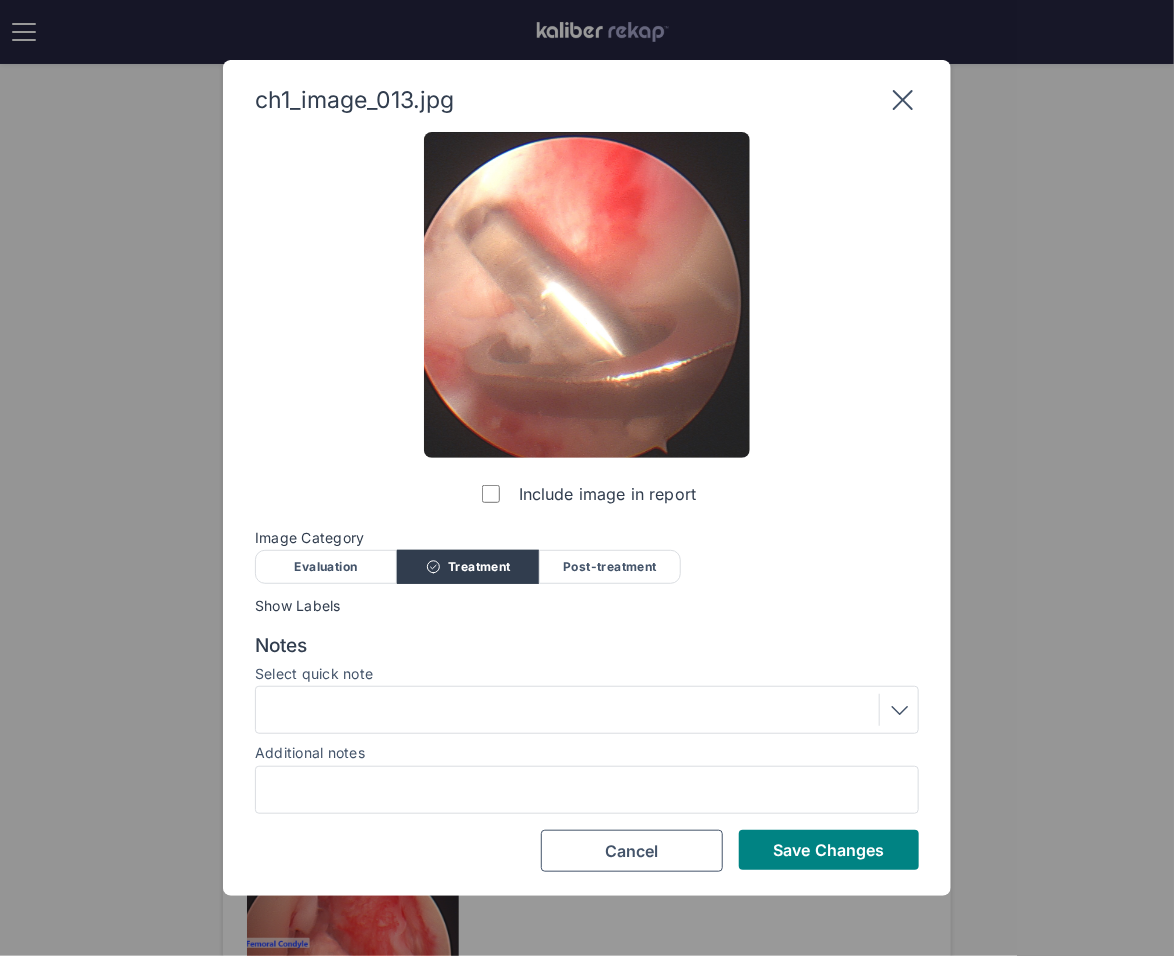 click at bounding box center [587, 710] 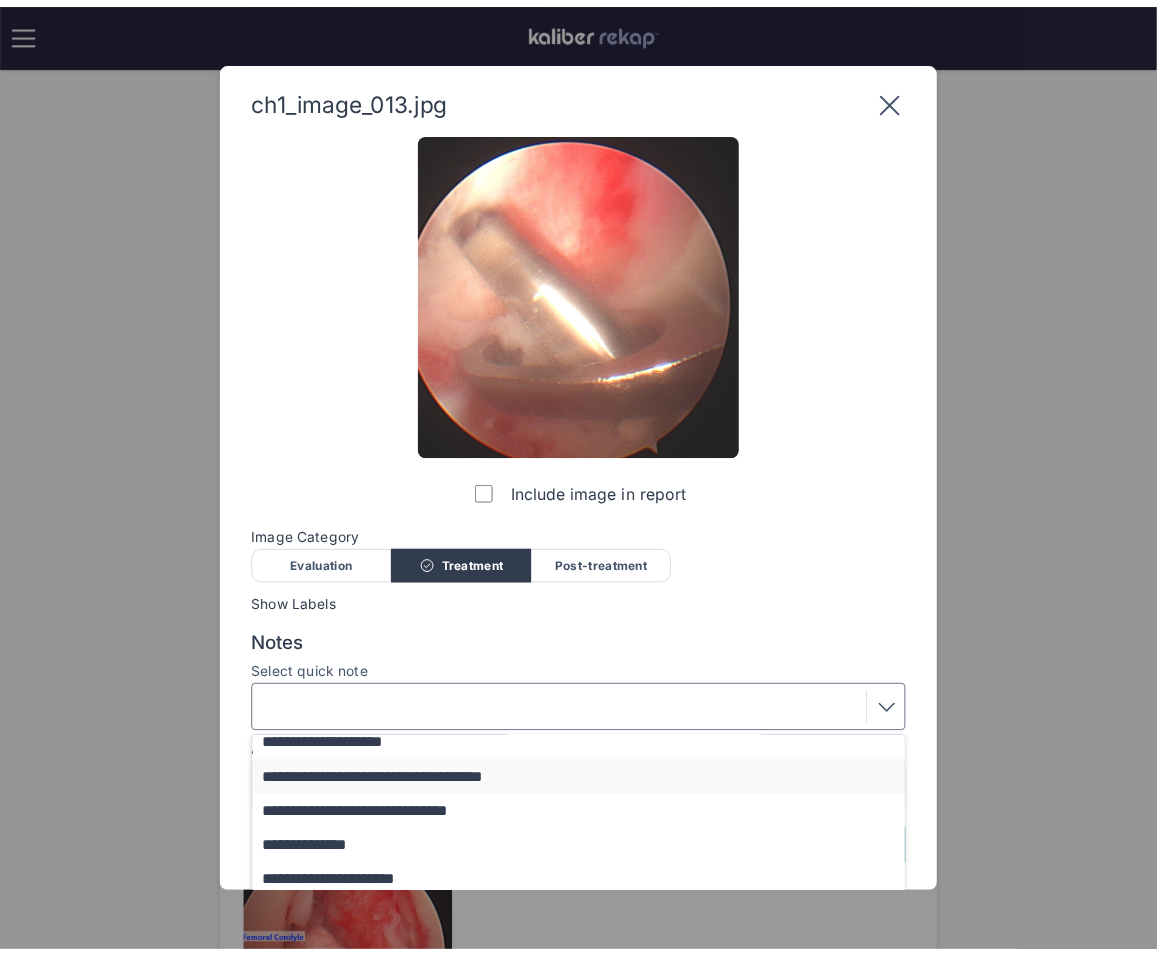 scroll, scrollTop: 57, scrollLeft: 0, axis: vertical 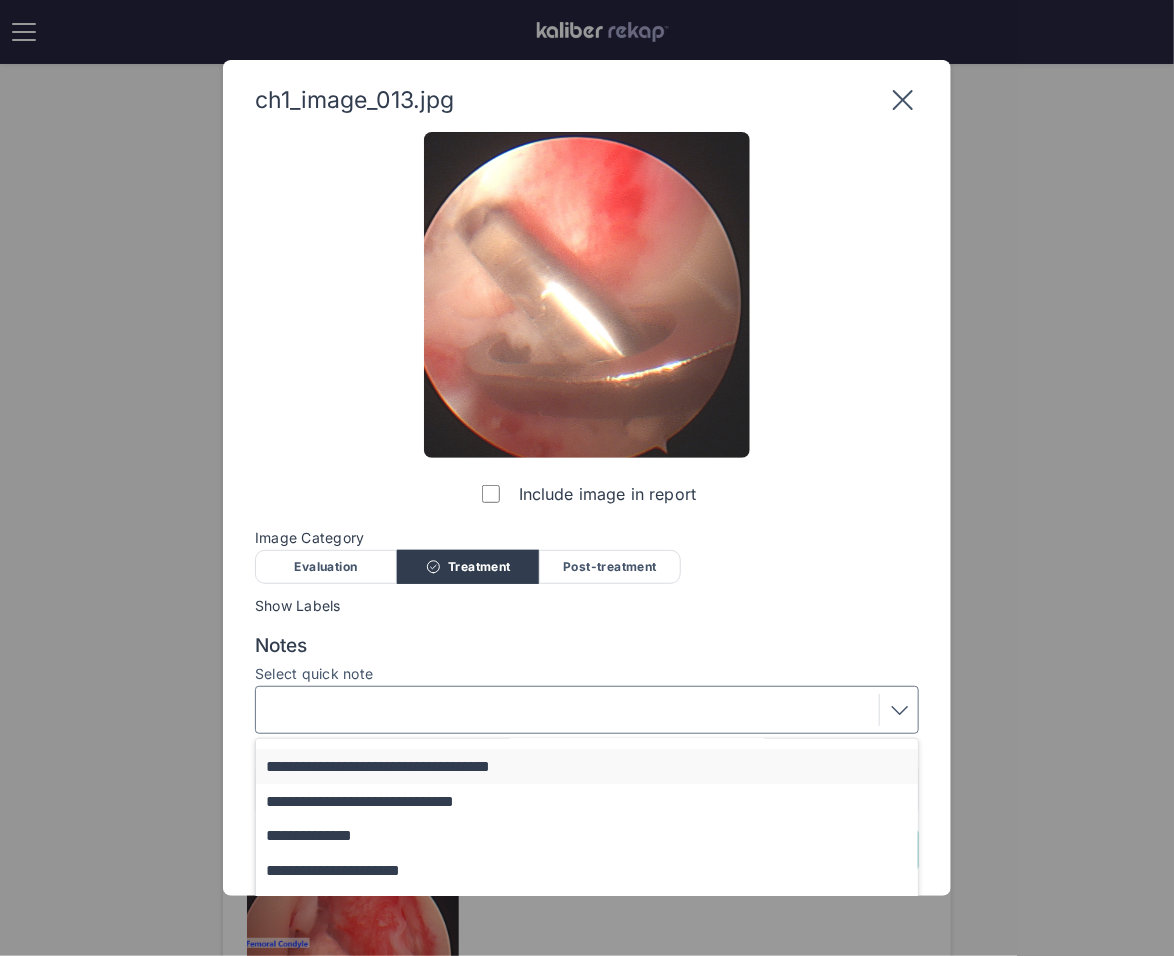 click on "**********" at bounding box center (596, 766) 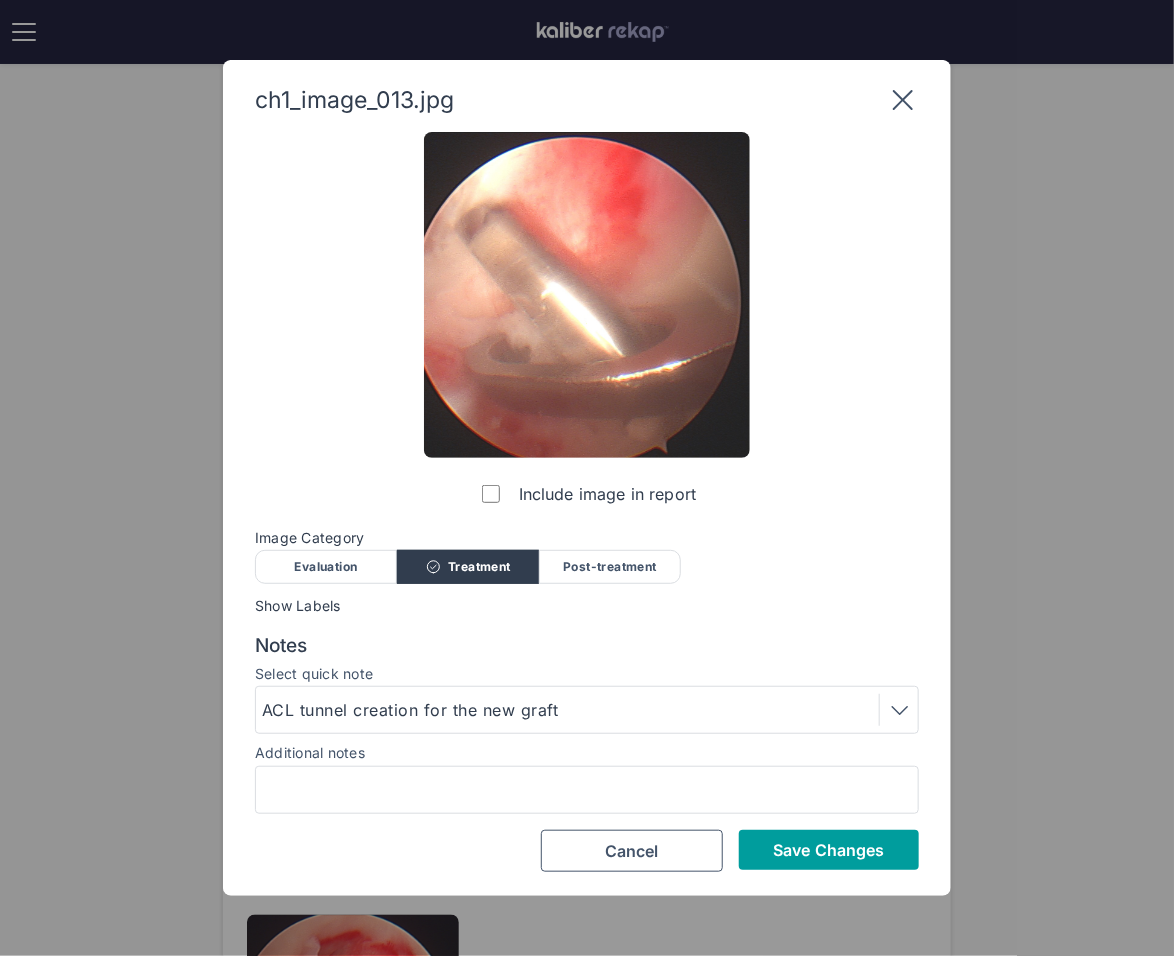 click on "Save Changes" at bounding box center [828, 850] 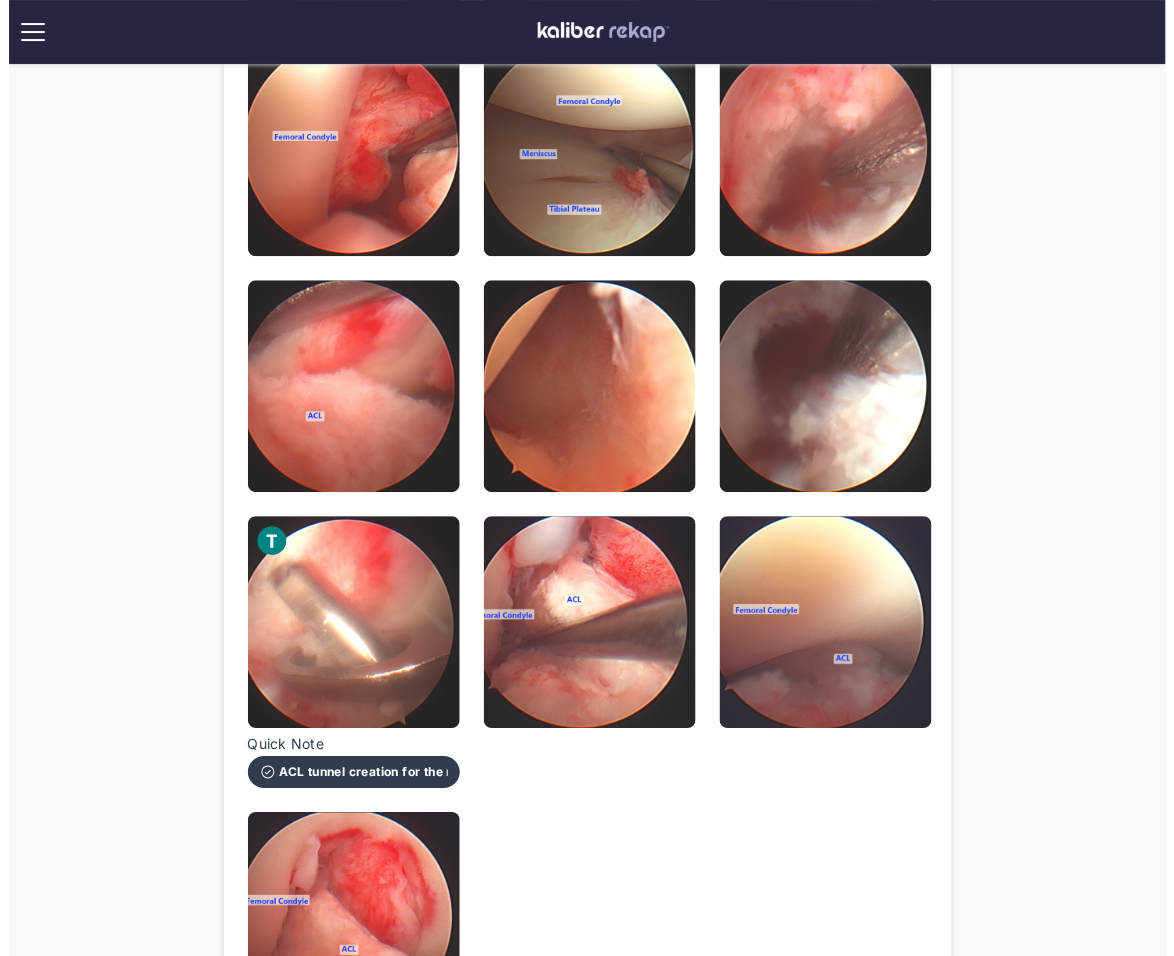scroll, scrollTop: 878, scrollLeft: 0, axis: vertical 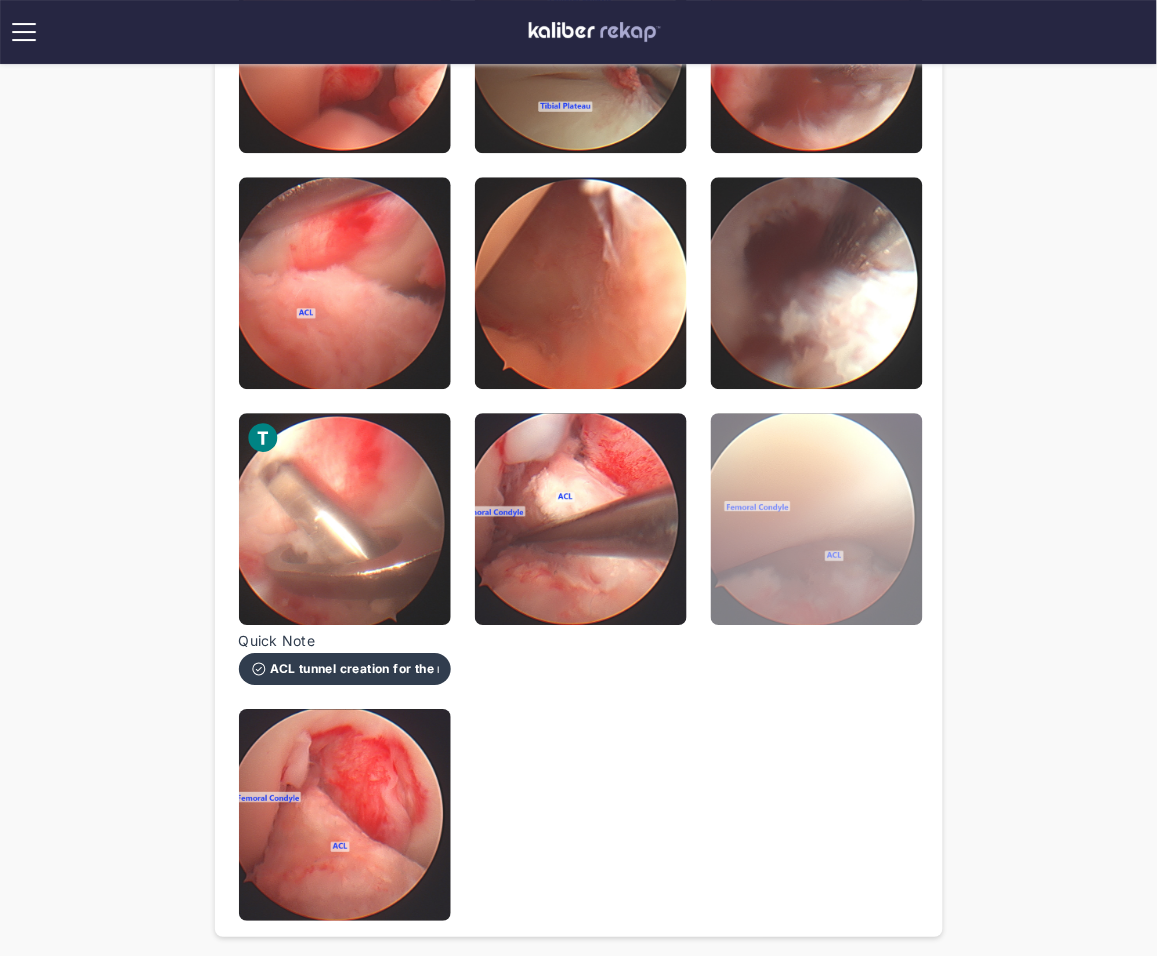 click at bounding box center (817, 519) 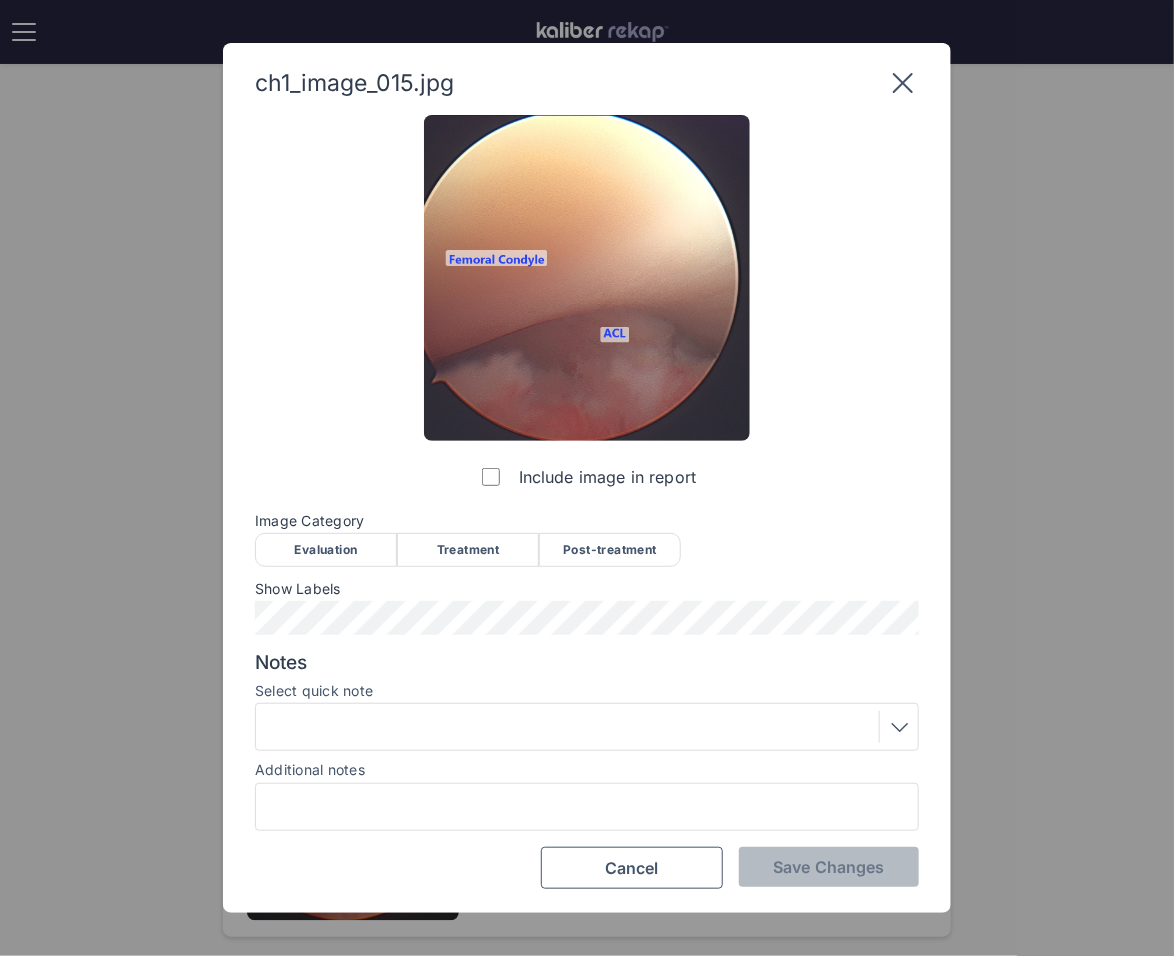 click on "Post-treatment" at bounding box center [610, 550] 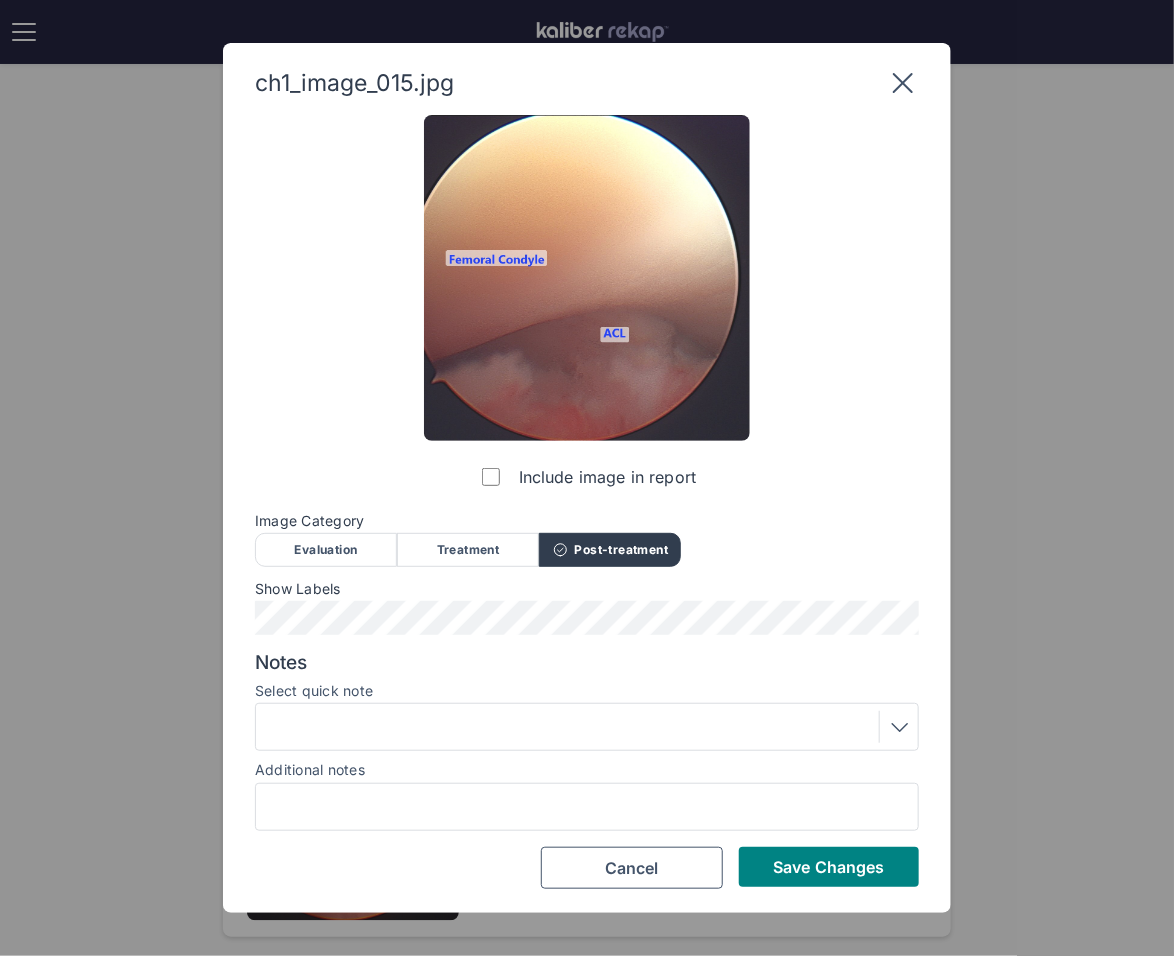 click at bounding box center [587, 727] 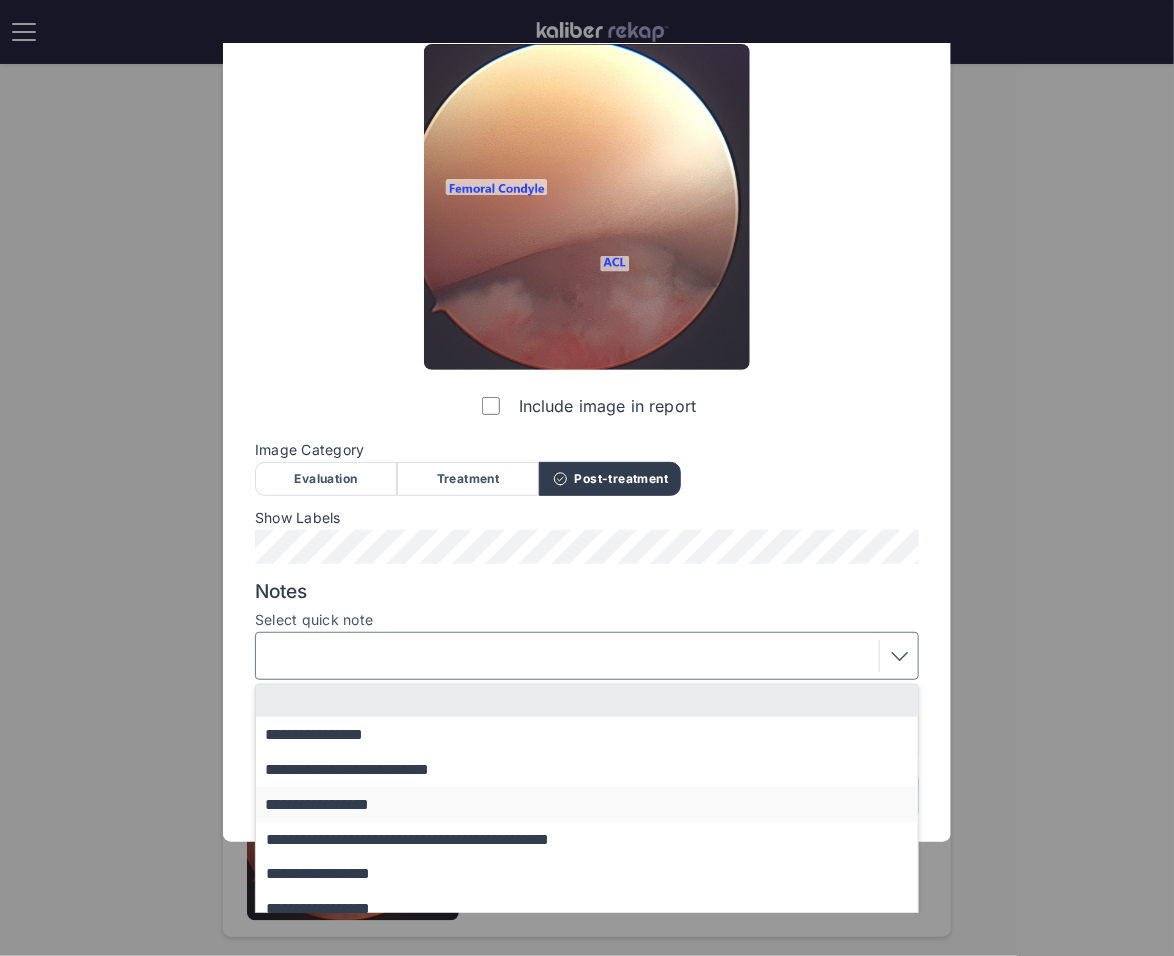 scroll, scrollTop: 85, scrollLeft: 0, axis: vertical 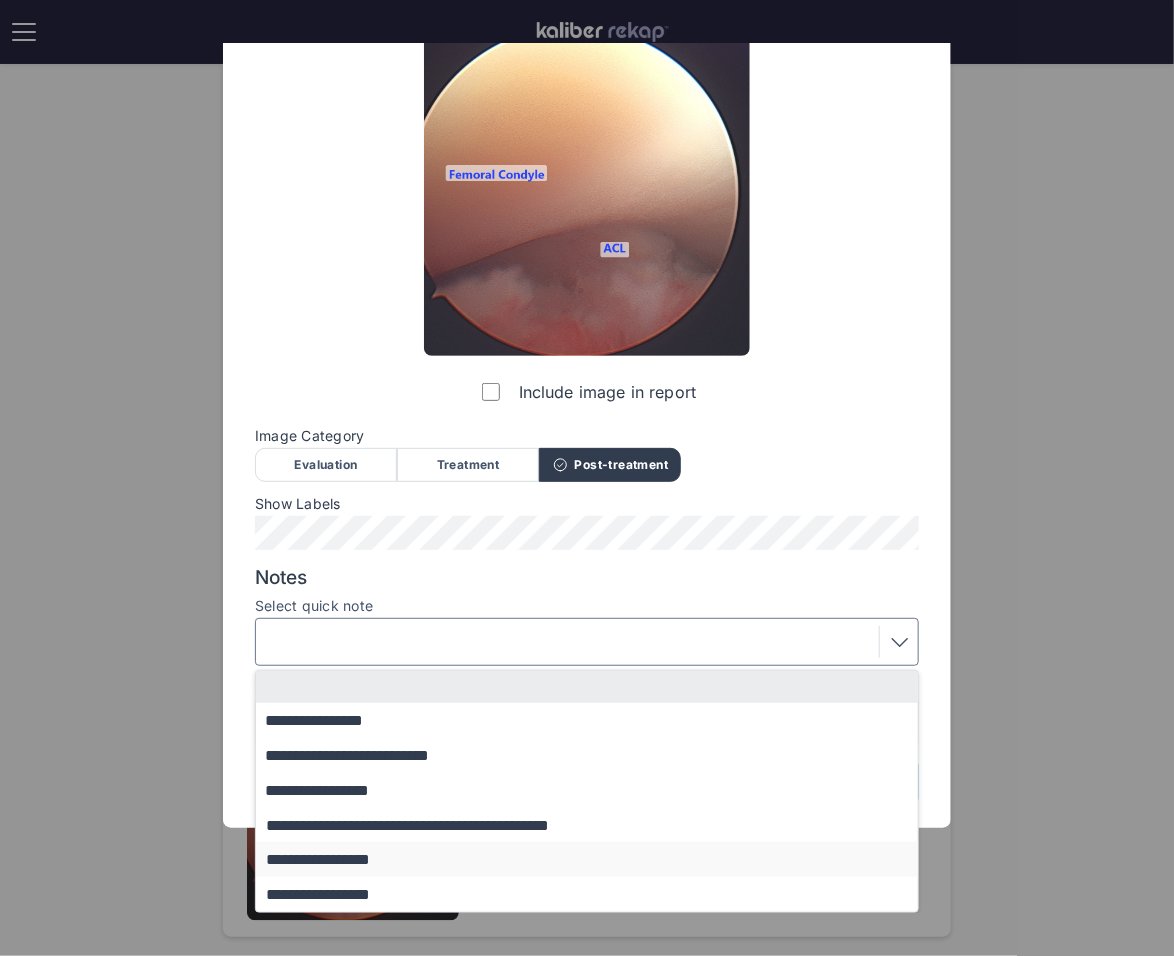 click on "**********" at bounding box center [596, 859] 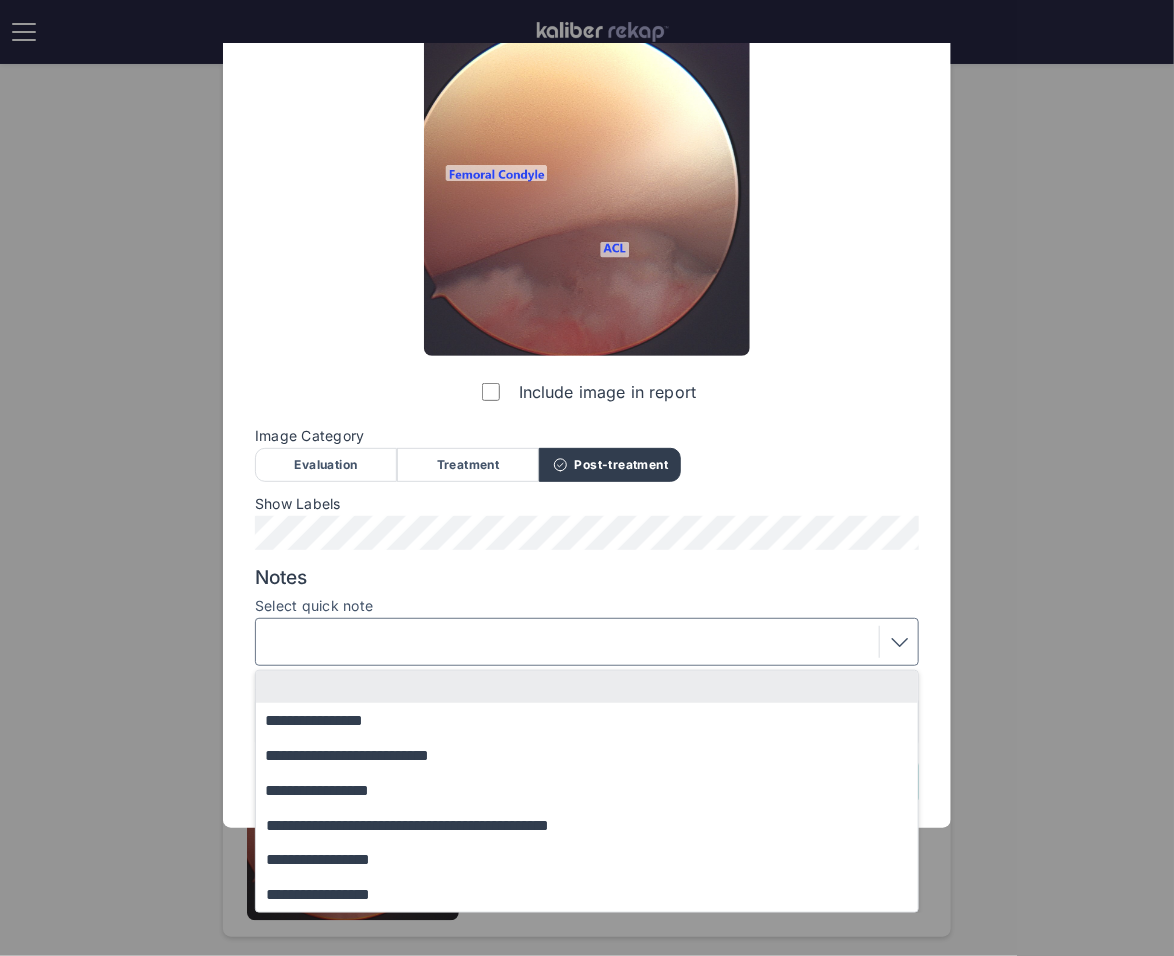scroll, scrollTop: 0, scrollLeft: 0, axis: both 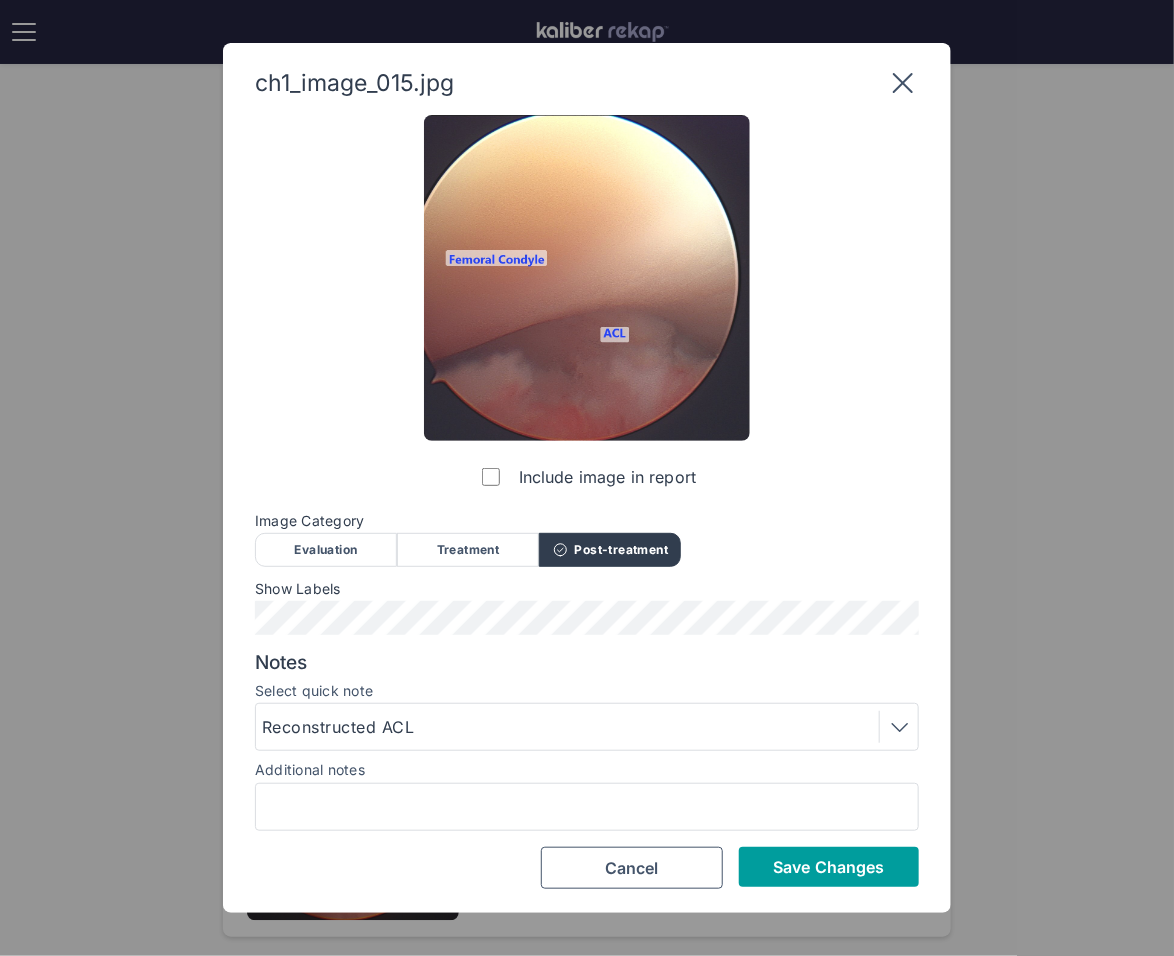 click on "Save Changes" at bounding box center [828, 867] 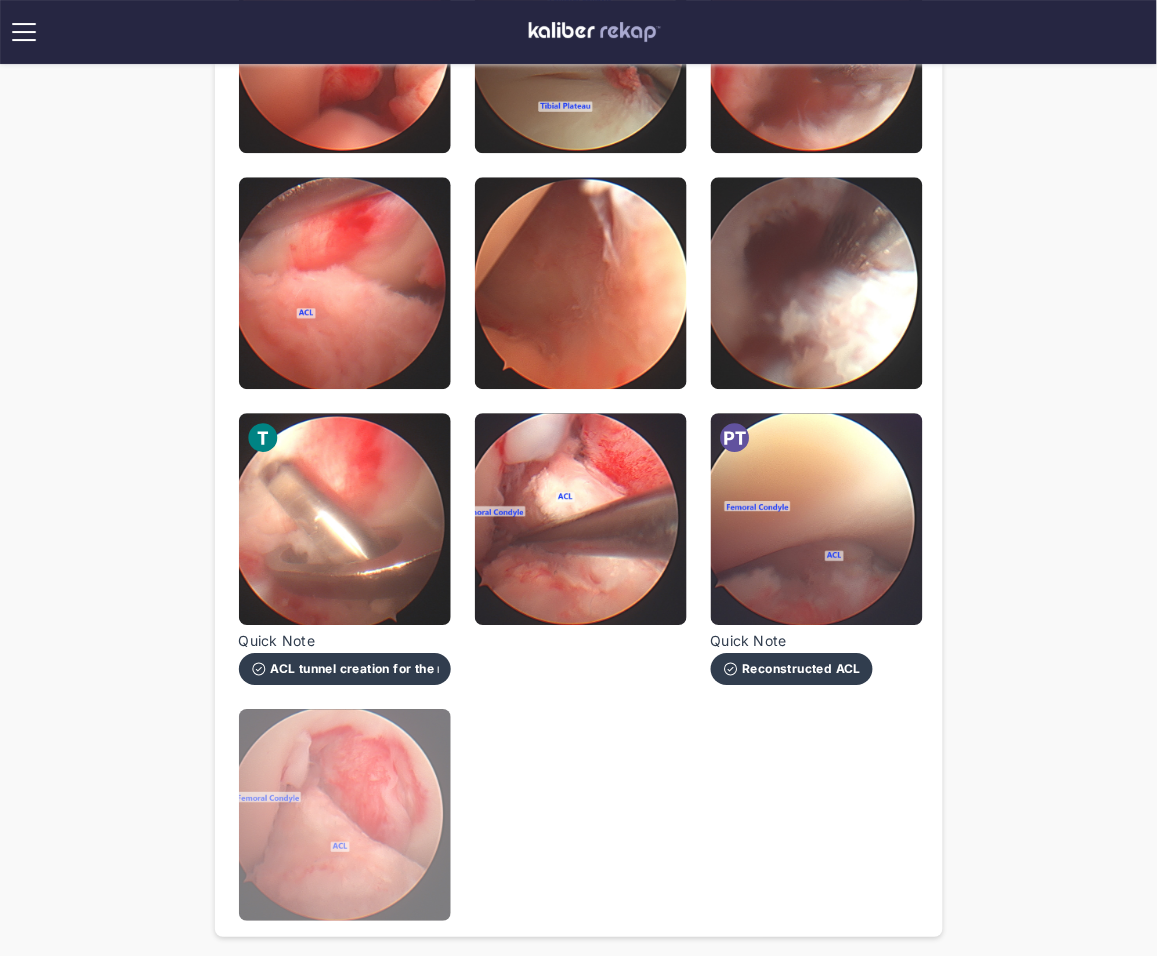 click at bounding box center [345, 815] 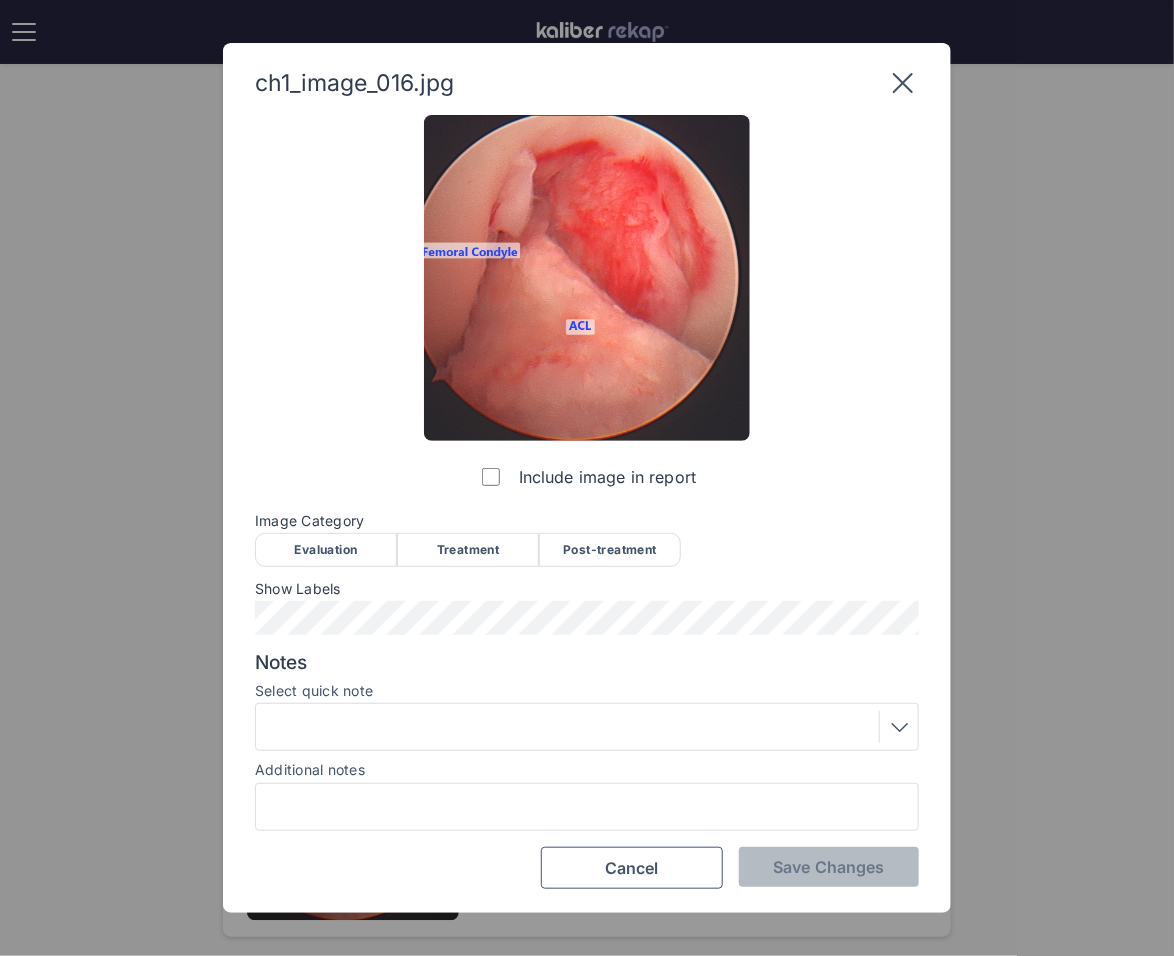 click on "Post-treatment" at bounding box center (610, 550) 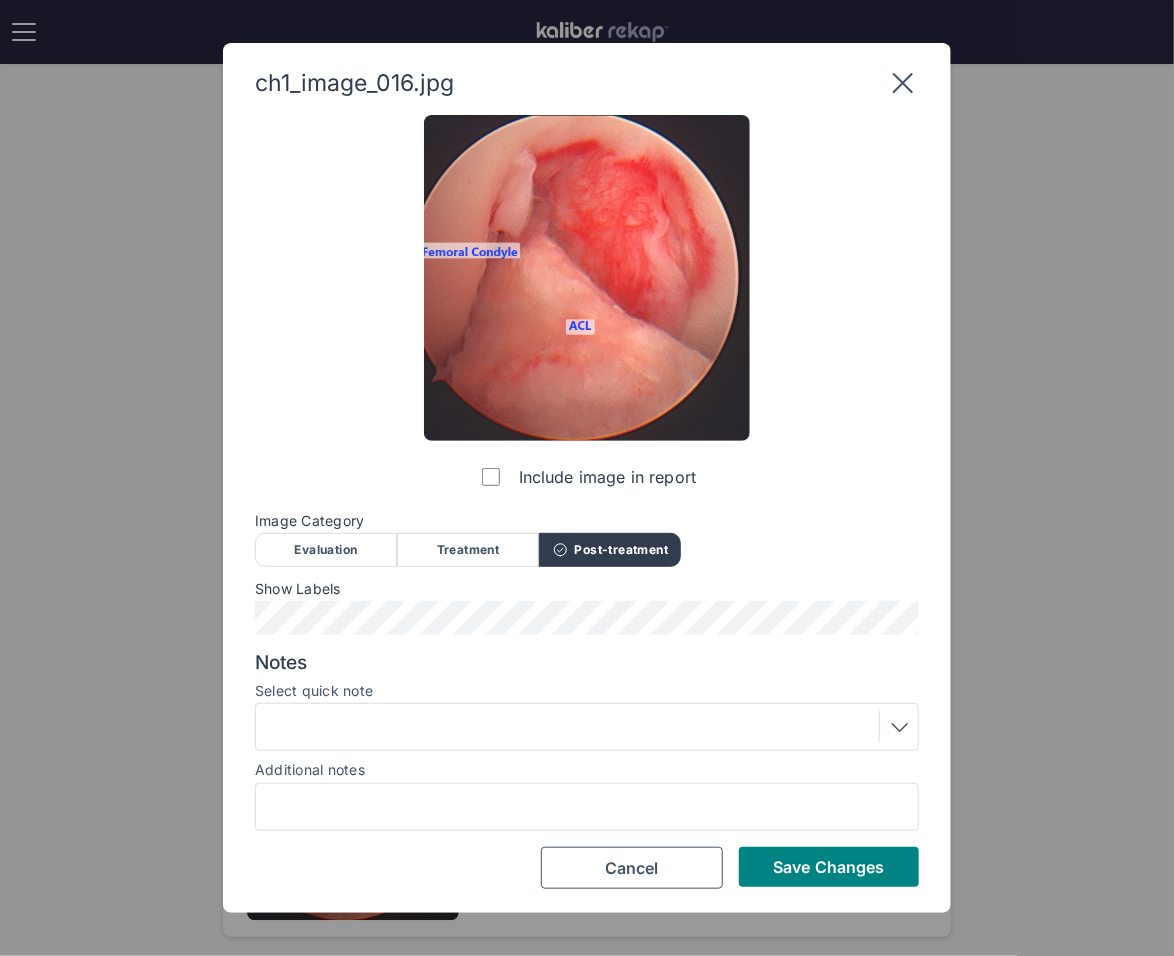 click at bounding box center (587, 727) 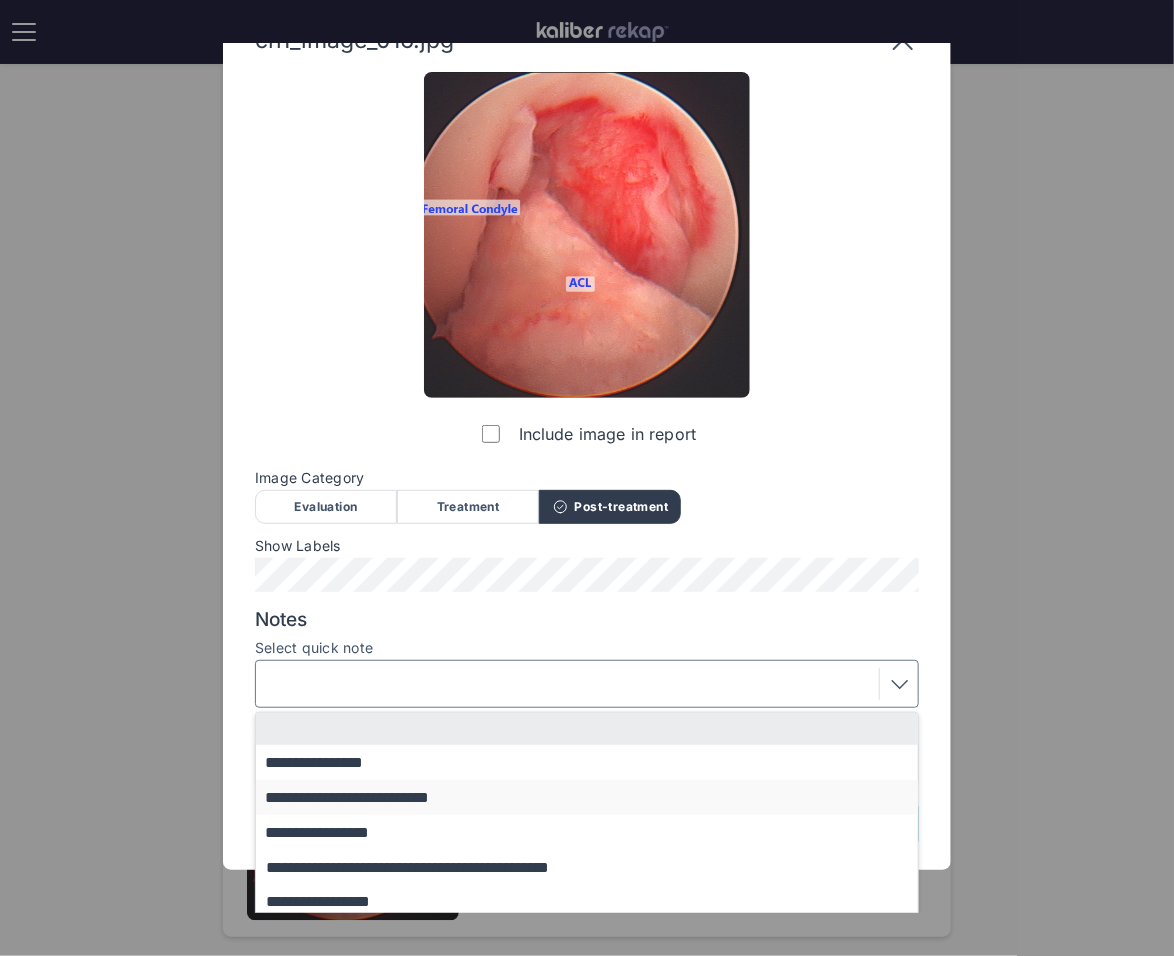 scroll, scrollTop: 76, scrollLeft: 0, axis: vertical 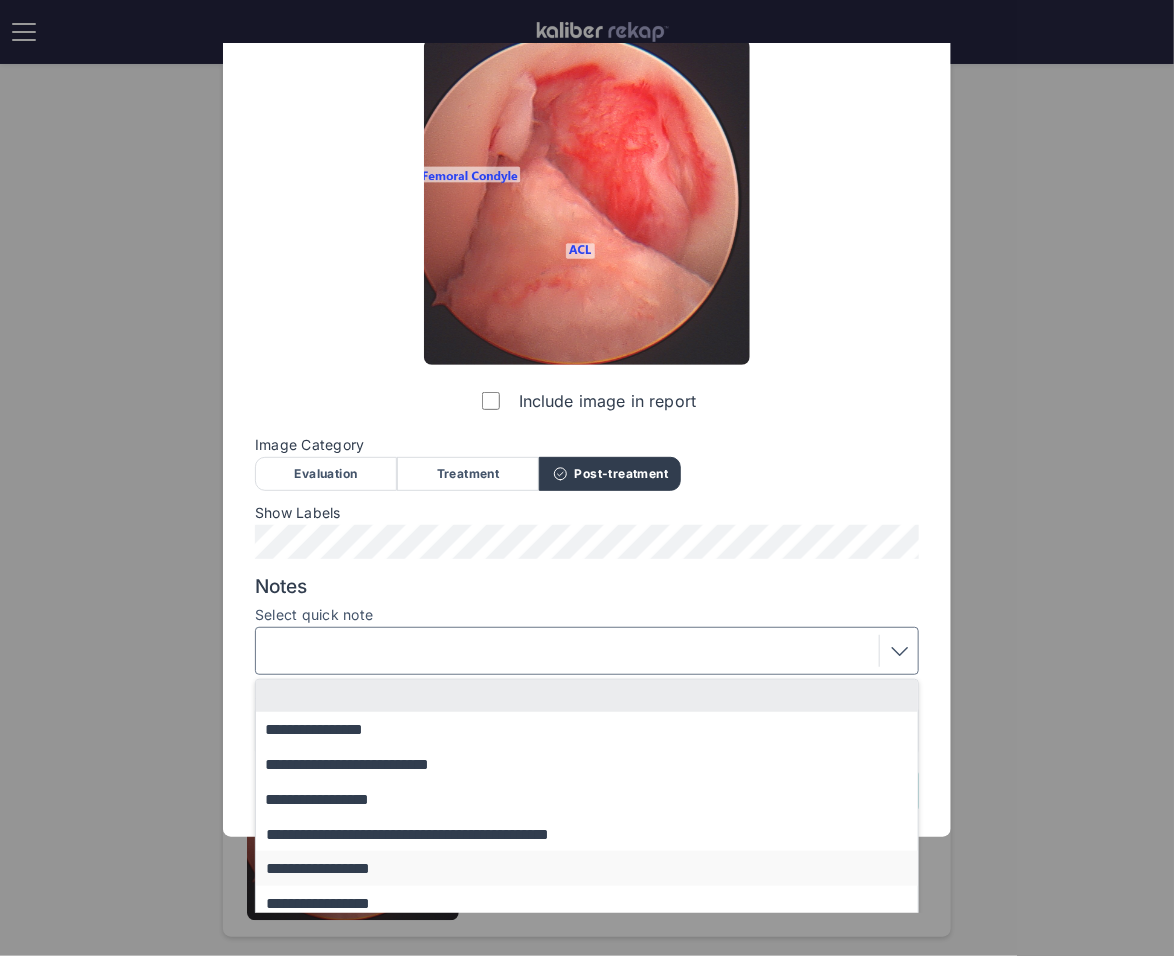click on "**********" at bounding box center [596, 868] 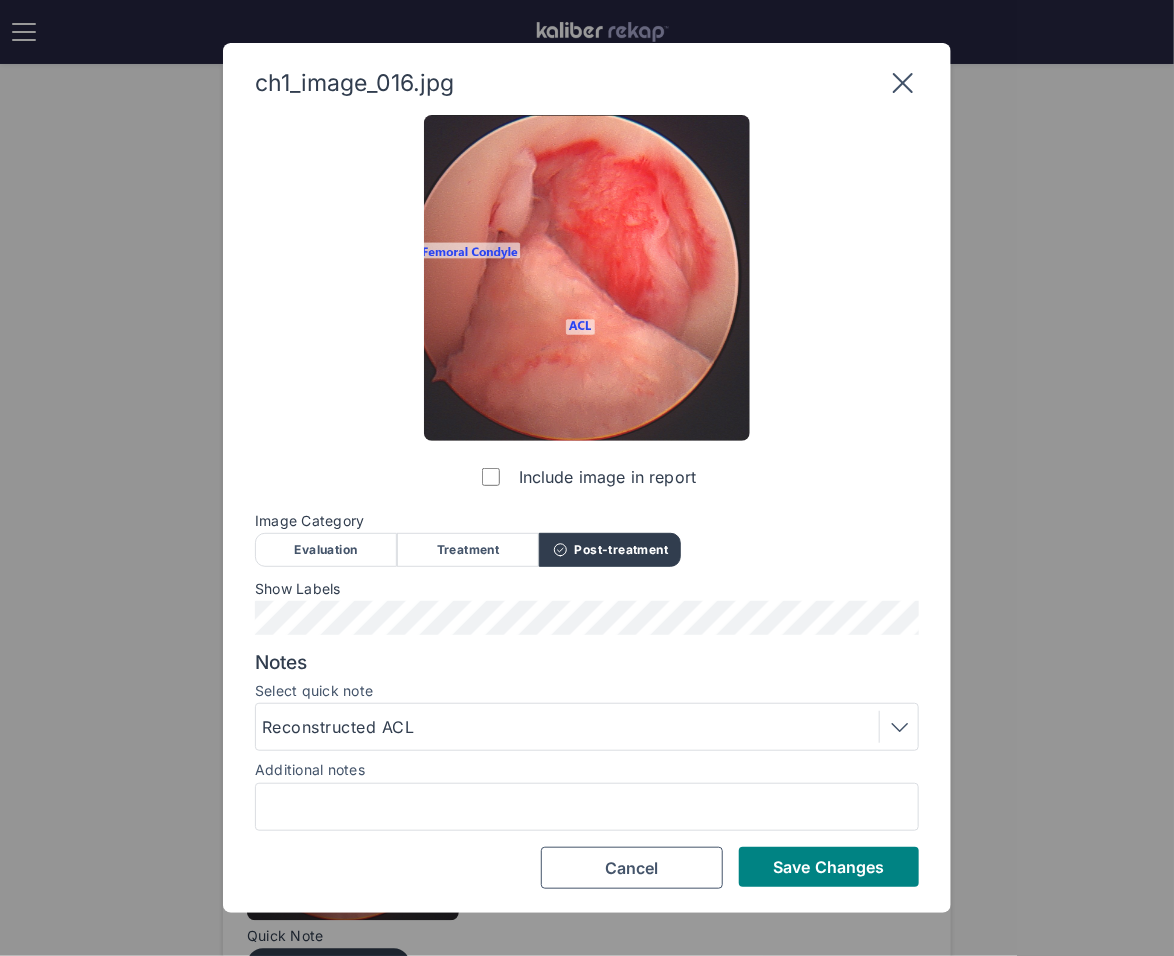 scroll, scrollTop: 0, scrollLeft: 0, axis: both 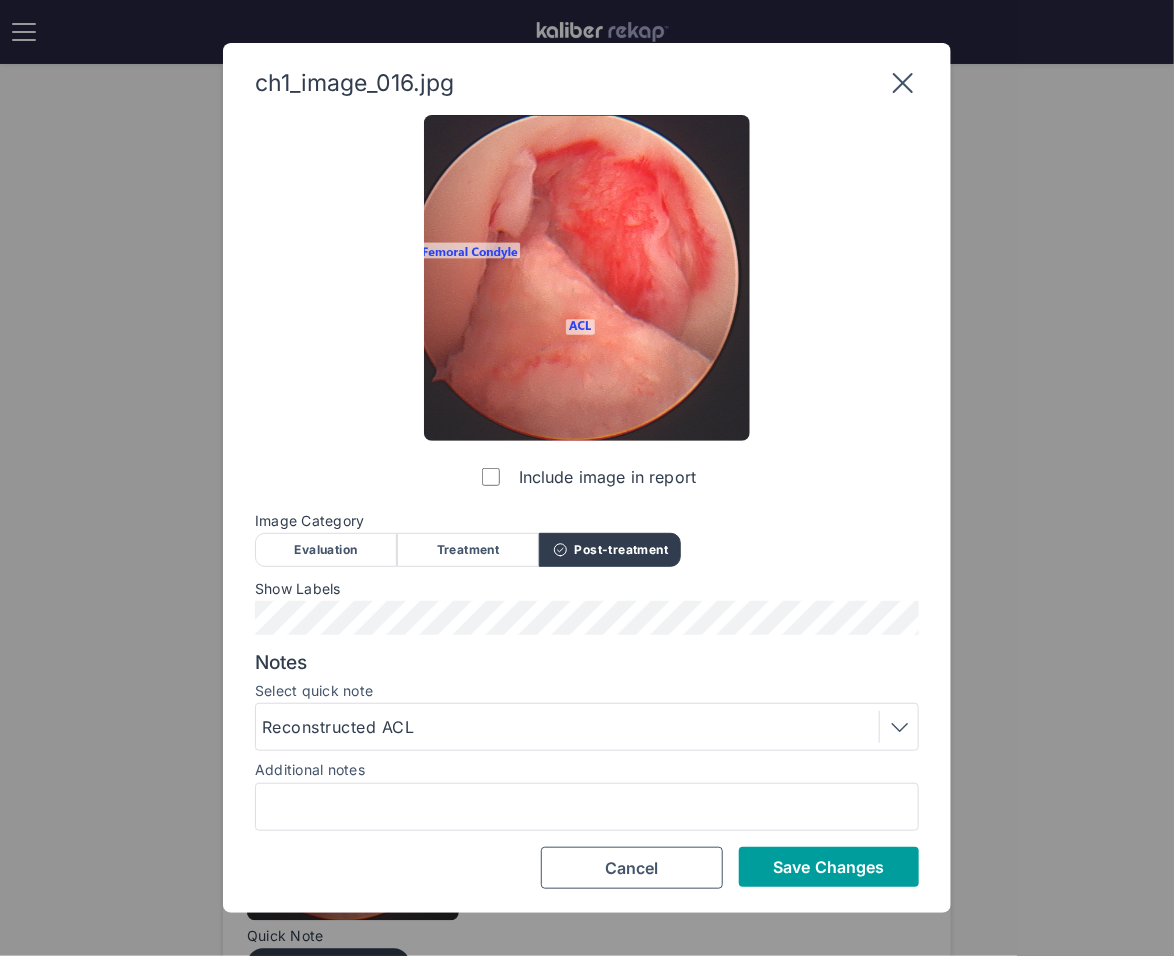 click on "Save Changes" at bounding box center (828, 867) 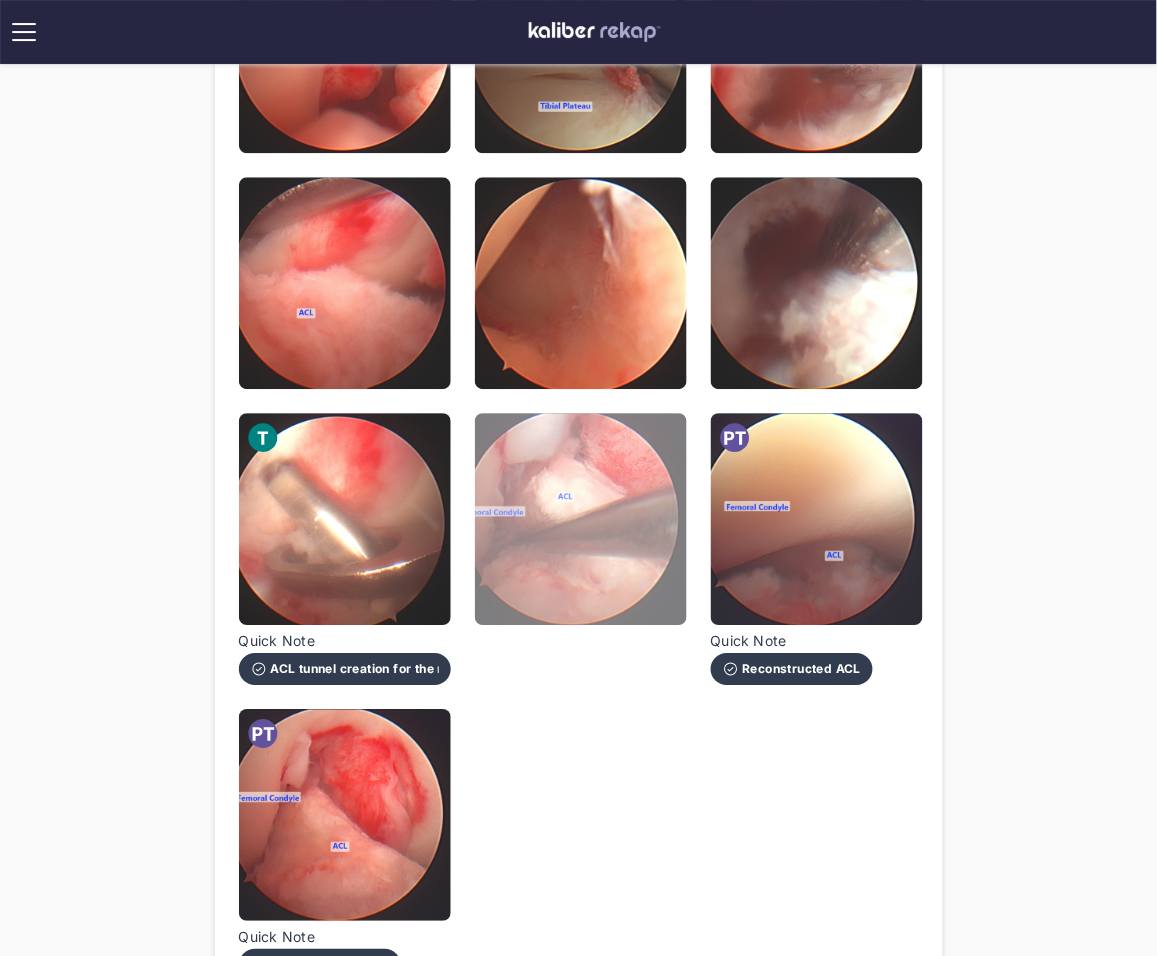 click at bounding box center (581, 519) 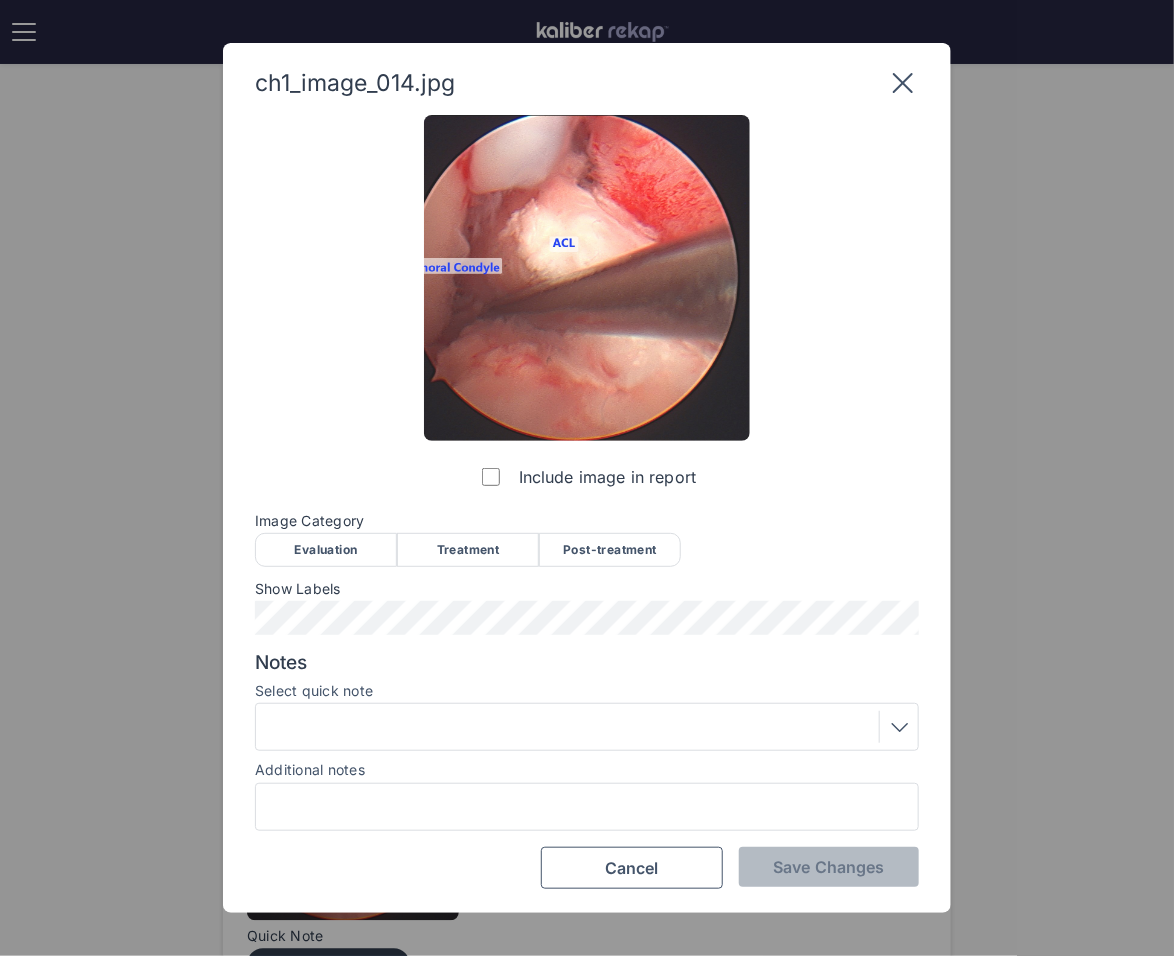 click on "Post-treatment" at bounding box center (610, 550) 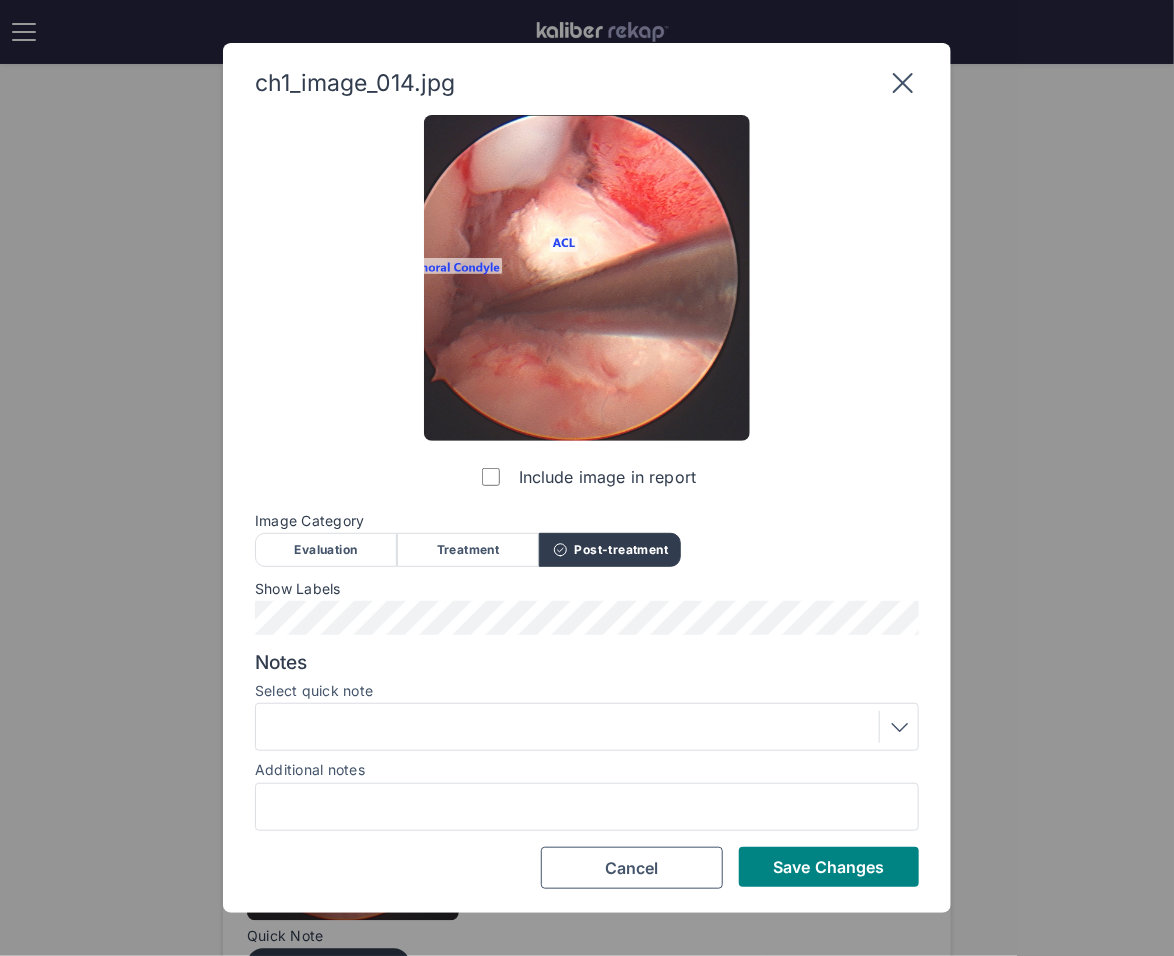 click at bounding box center (587, 727) 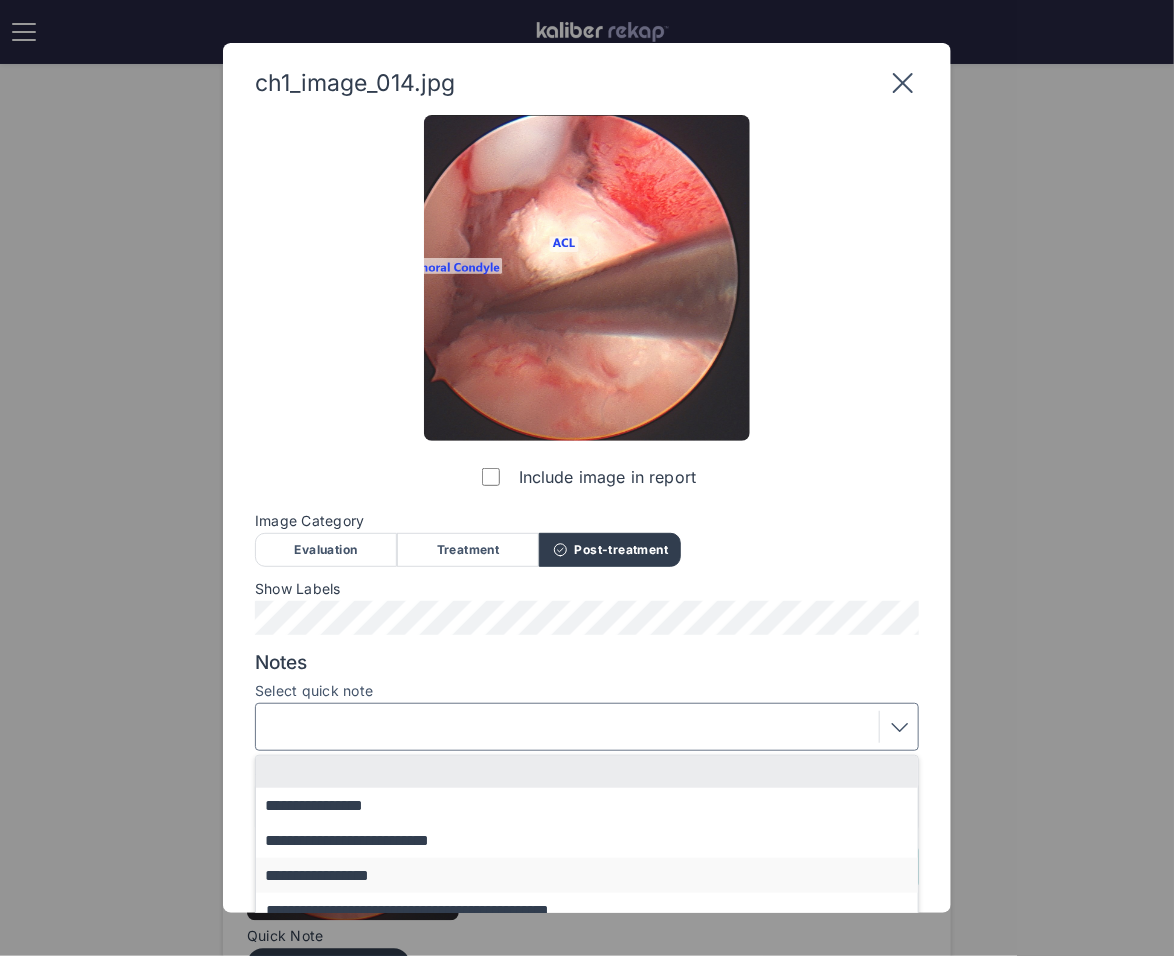 scroll, scrollTop: 43, scrollLeft: 0, axis: vertical 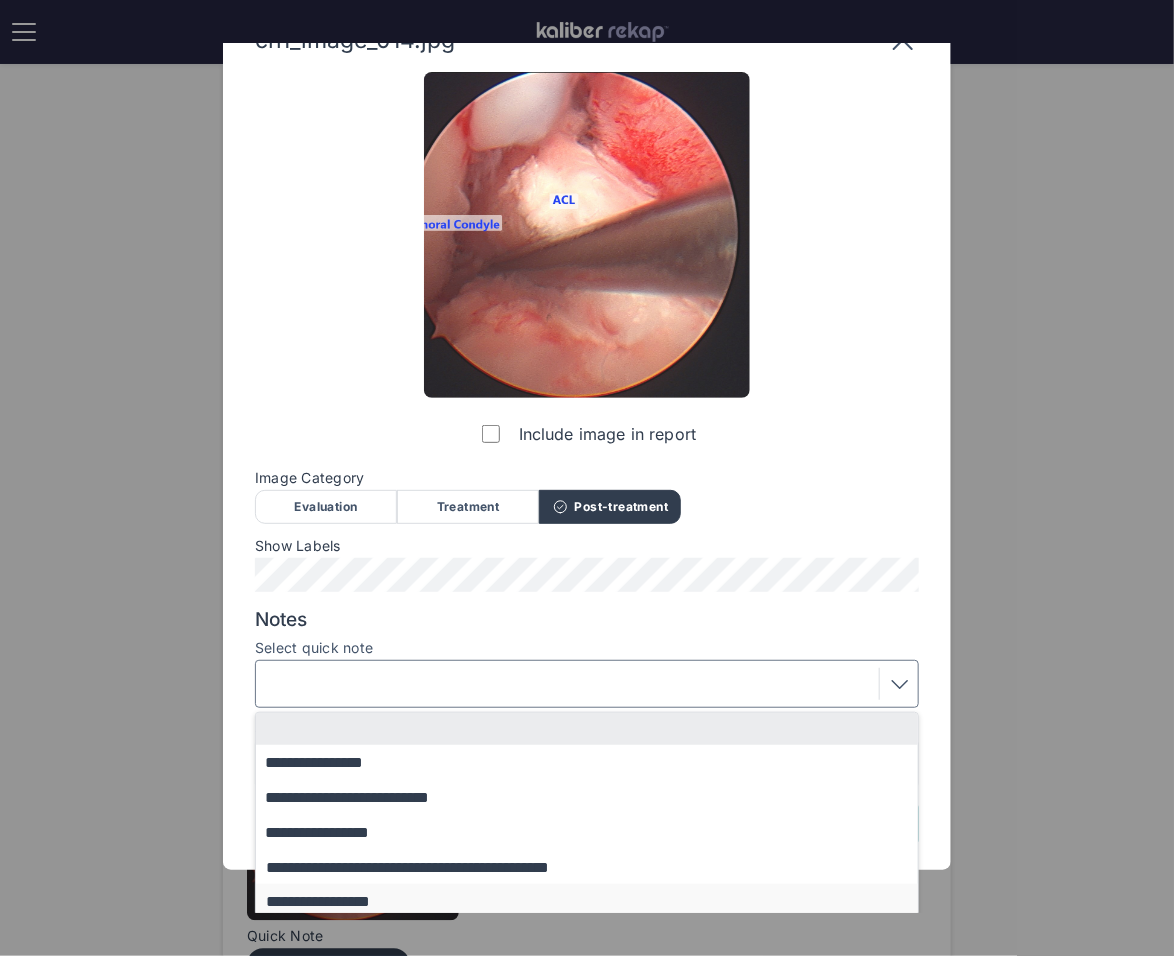 click on "**********" at bounding box center (596, 901) 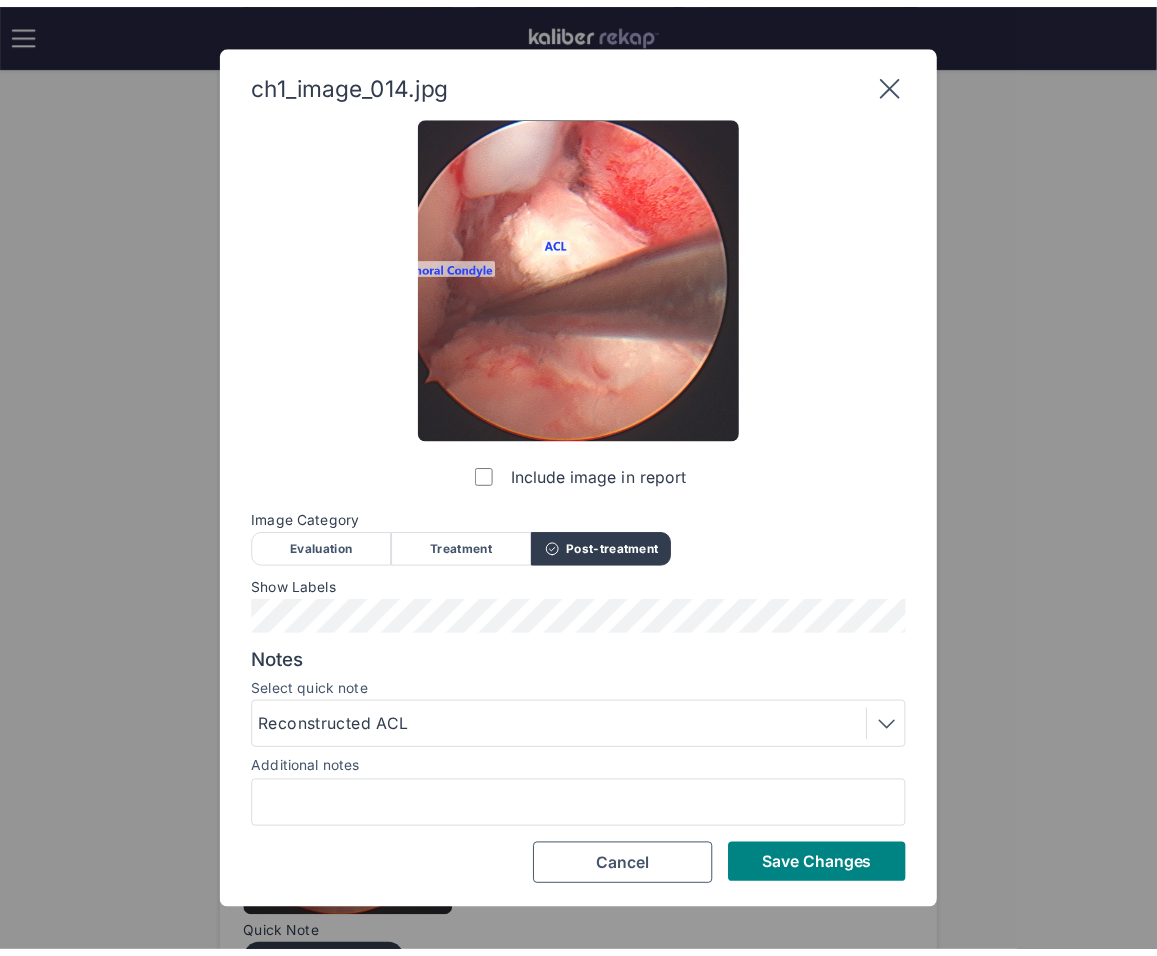 scroll, scrollTop: 0, scrollLeft: 0, axis: both 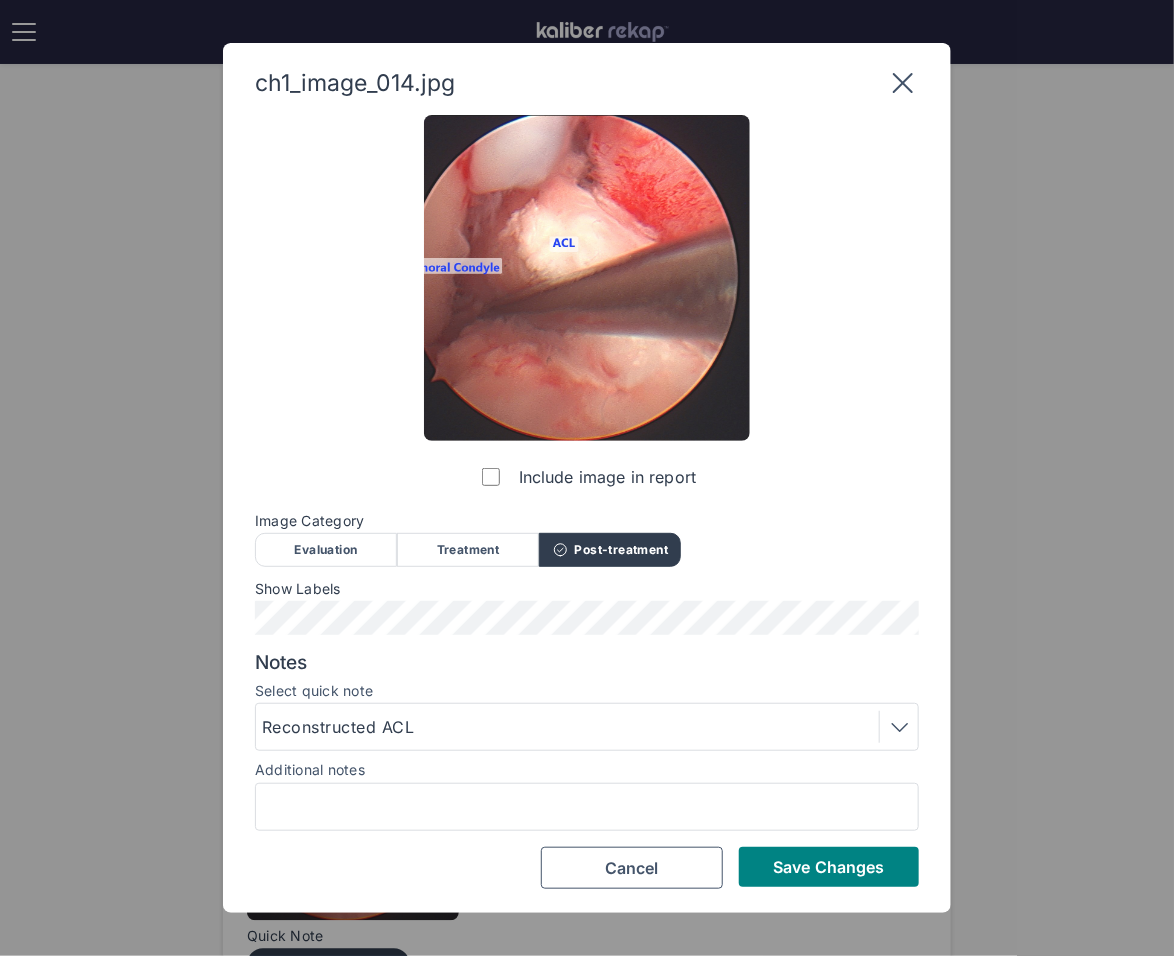click on "Reconstructed ACL" at bounding box center [587, 727] 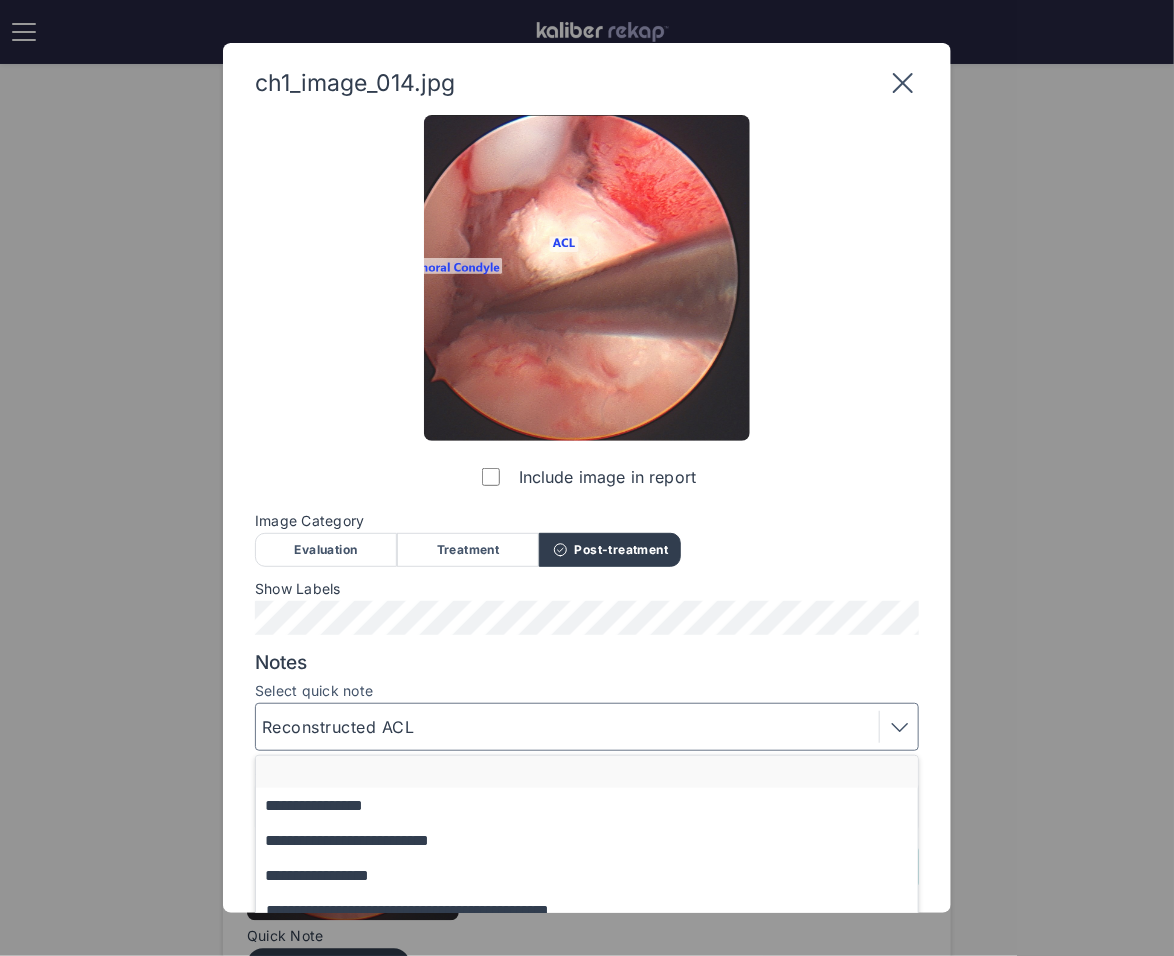 click at bounding box center (596, 772) 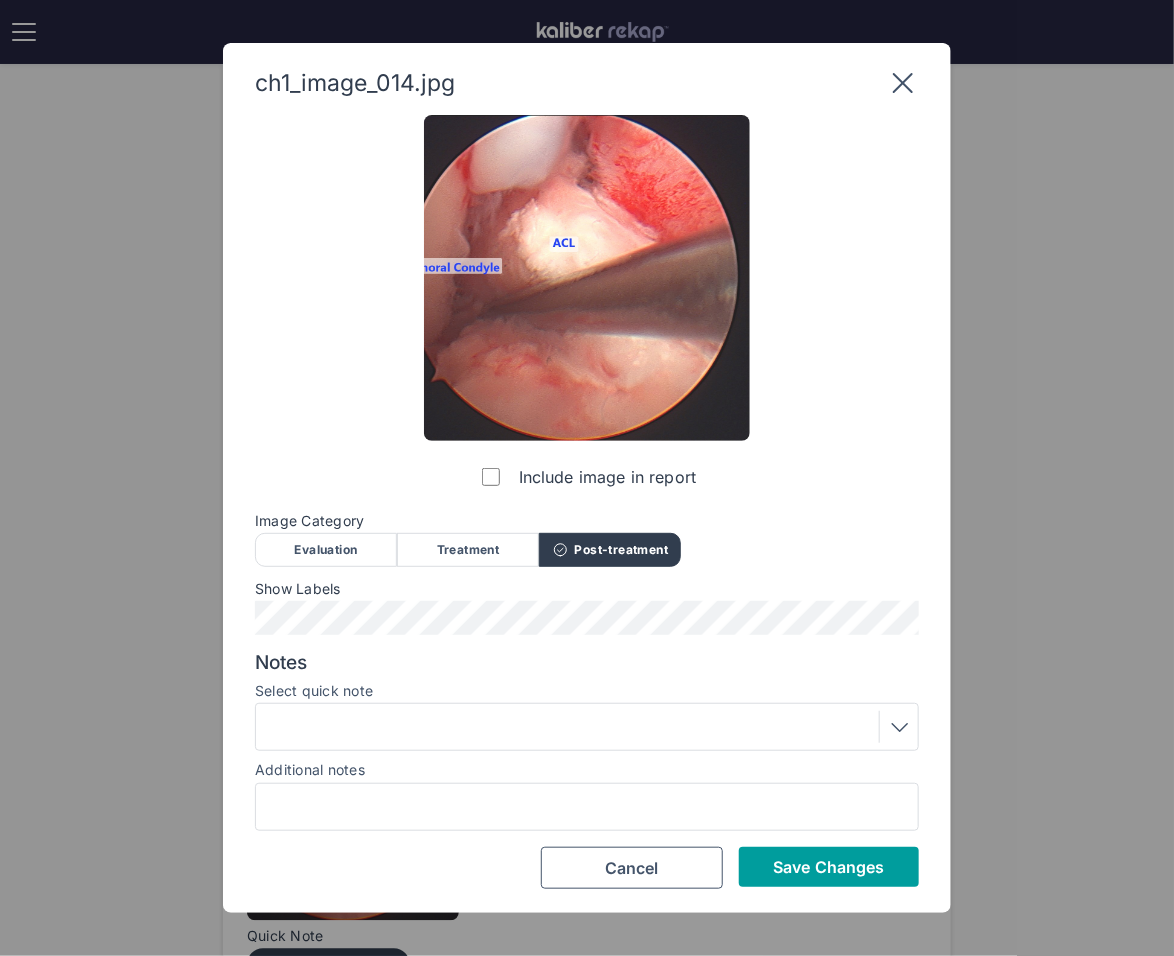 click on "Save Changes" at bounding box center (828, 867) 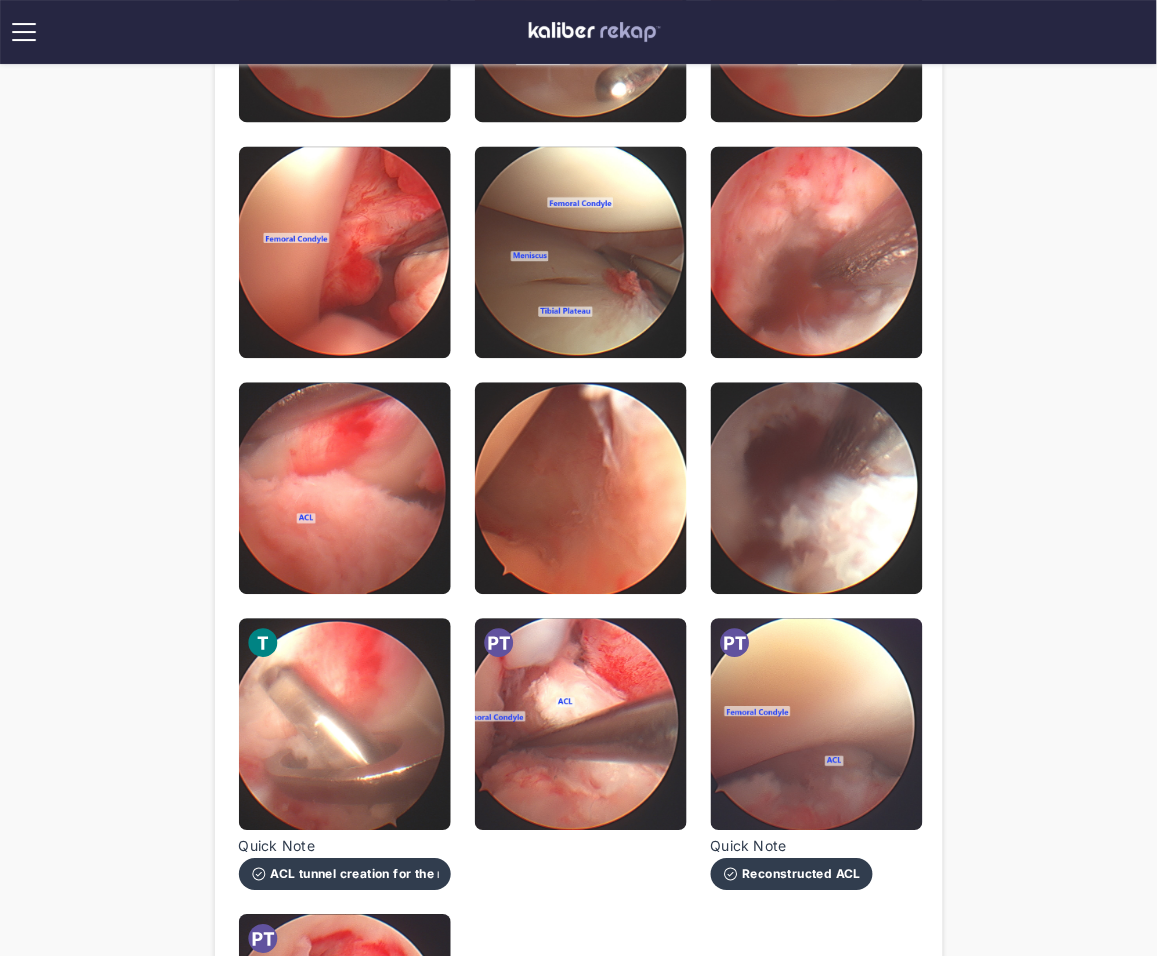 scroll, scrollTop: 657, scrollLeft: 0, axis: vertical 